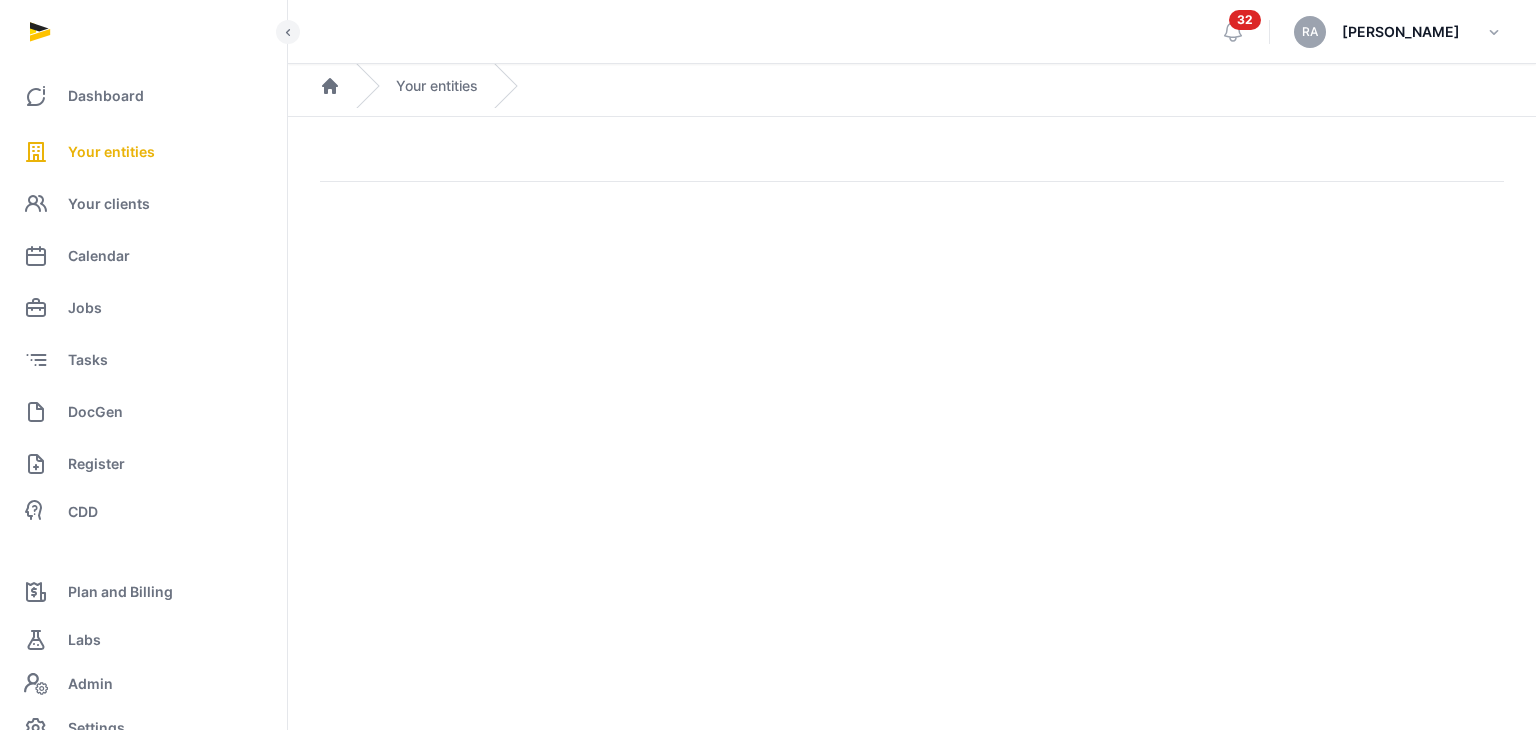 scroll, scrollTop: 0, scrollLeft: 0, axis: both 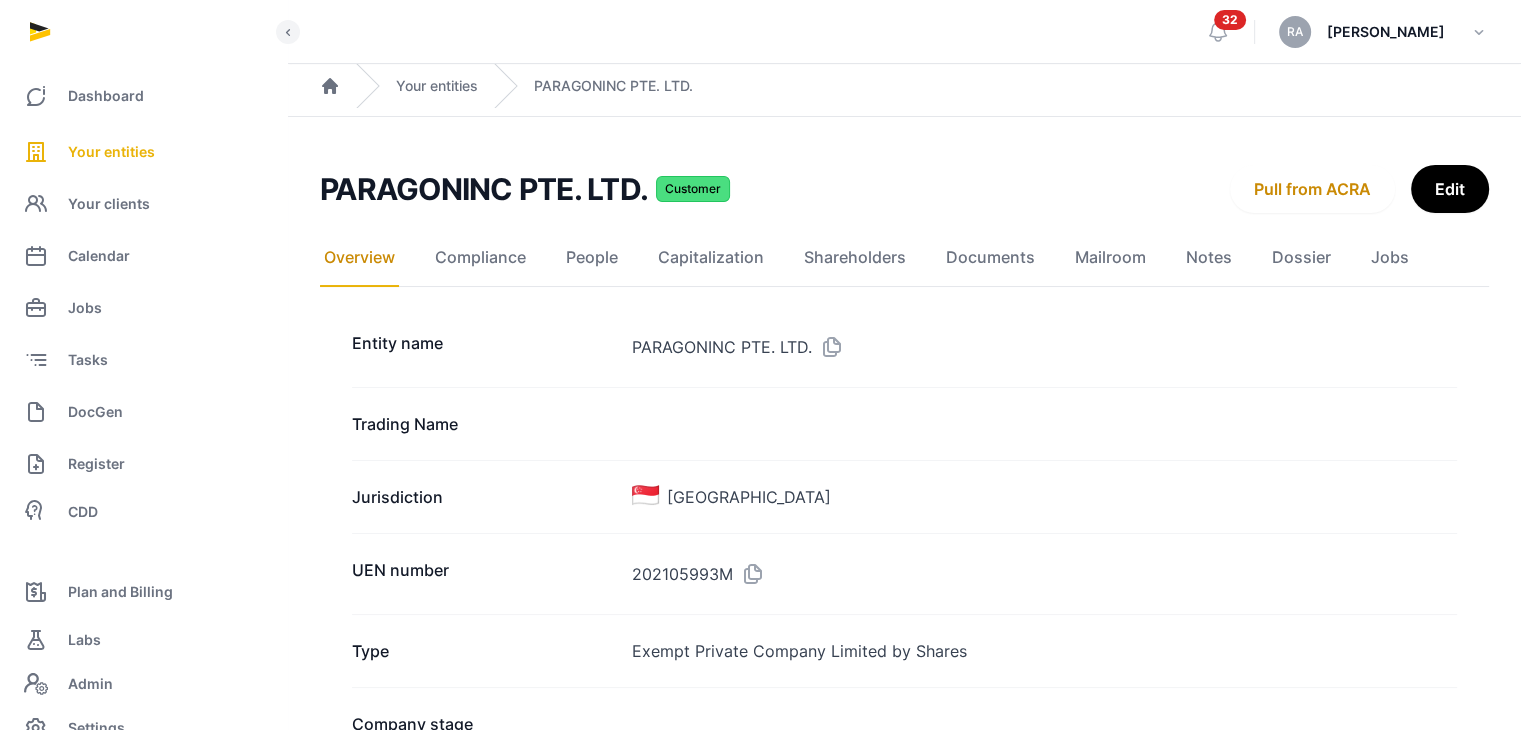 click on "PARAGONINC PTE. LTD. Customer" at bounding box center (767, 189) 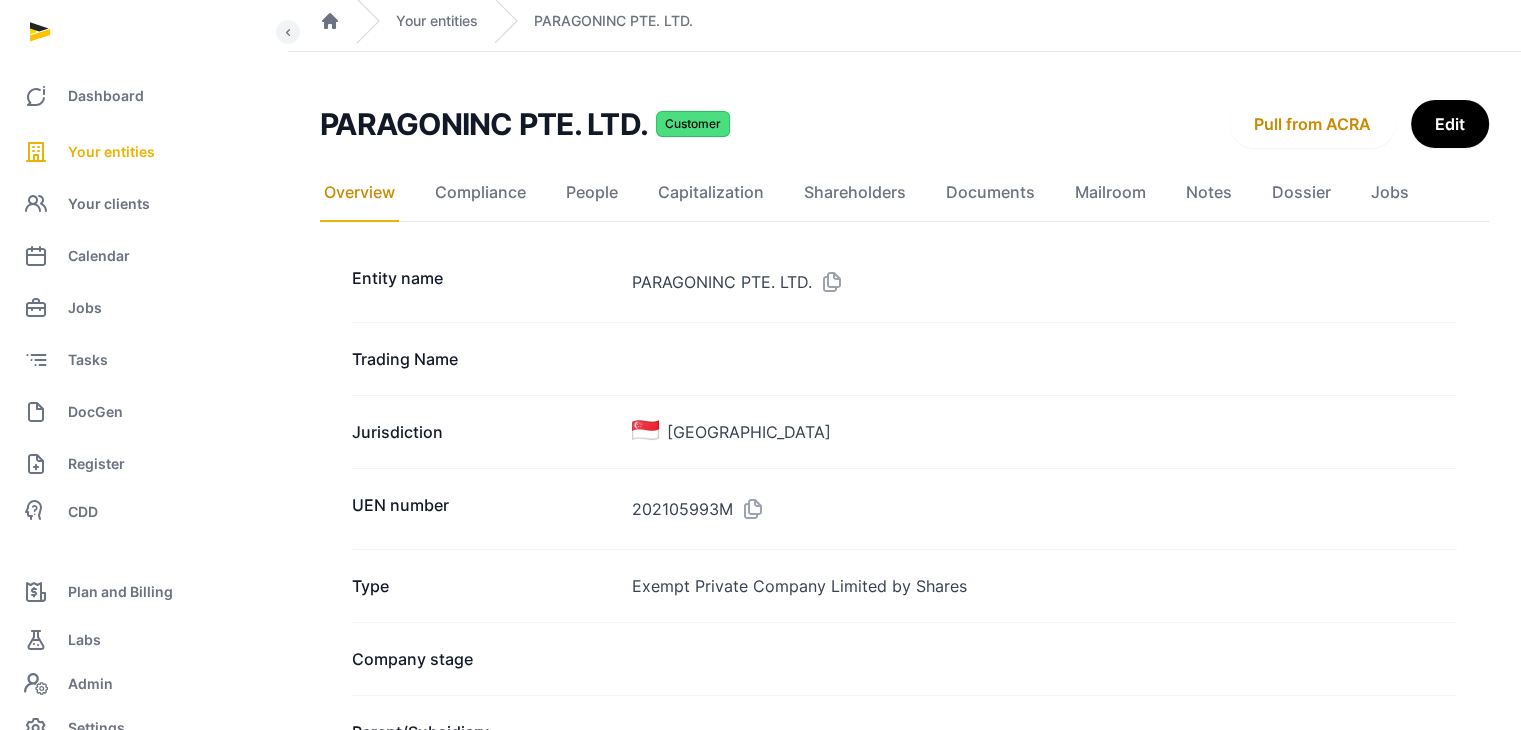 scroll, scrollTop: 0, scrollLeft: 0, axis: both 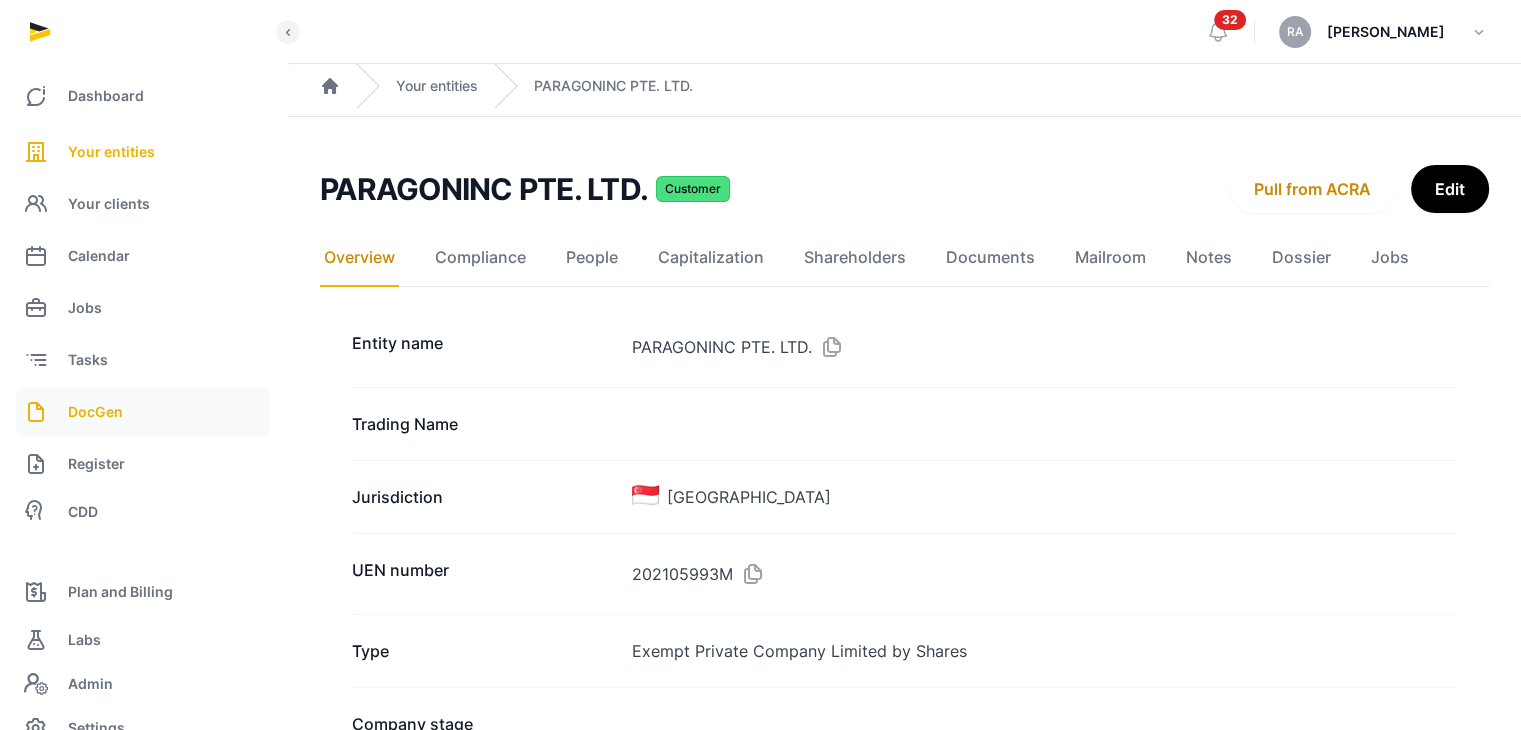 click on "DocGen" at bounding box center [143, 412] 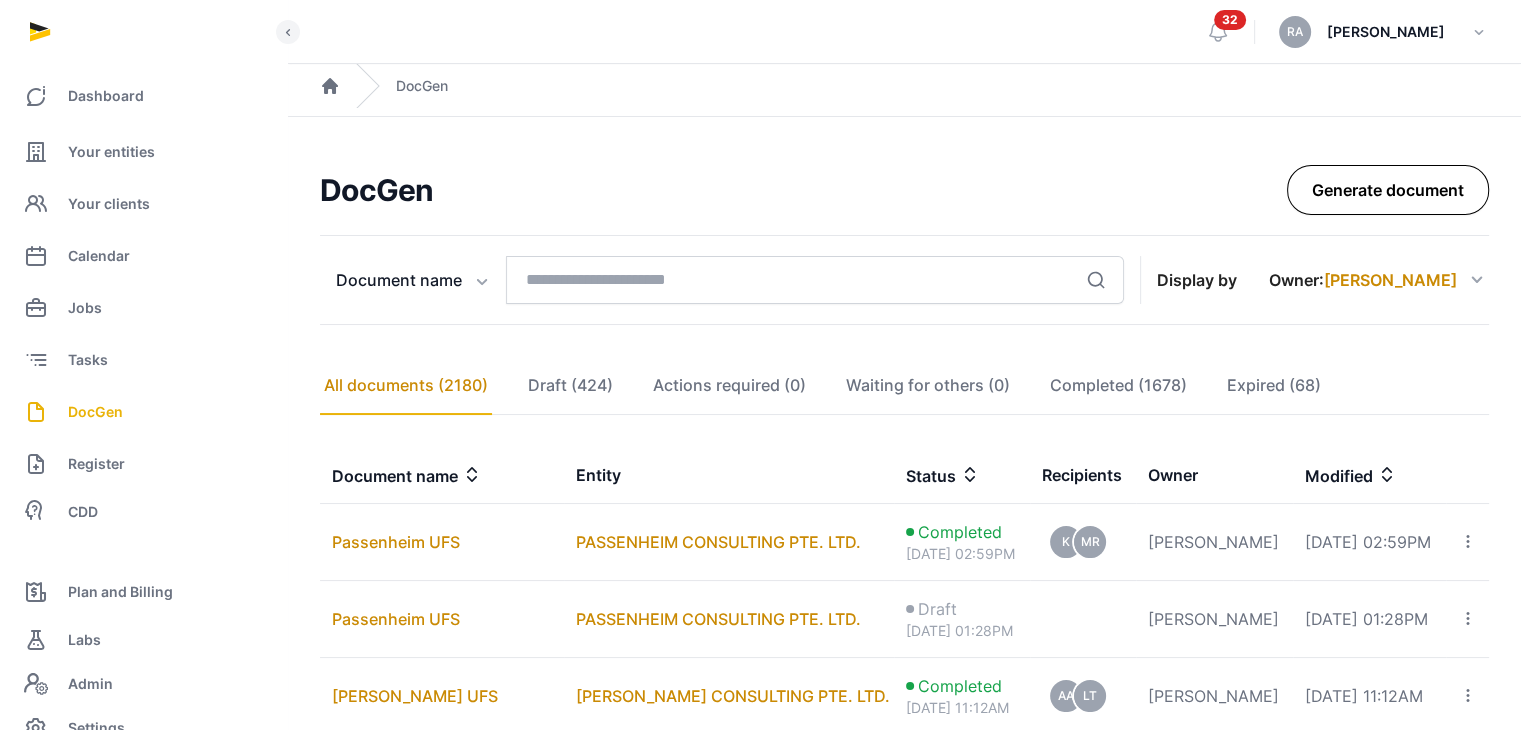 click on "Generate document" at bounding box center [1388, 190] 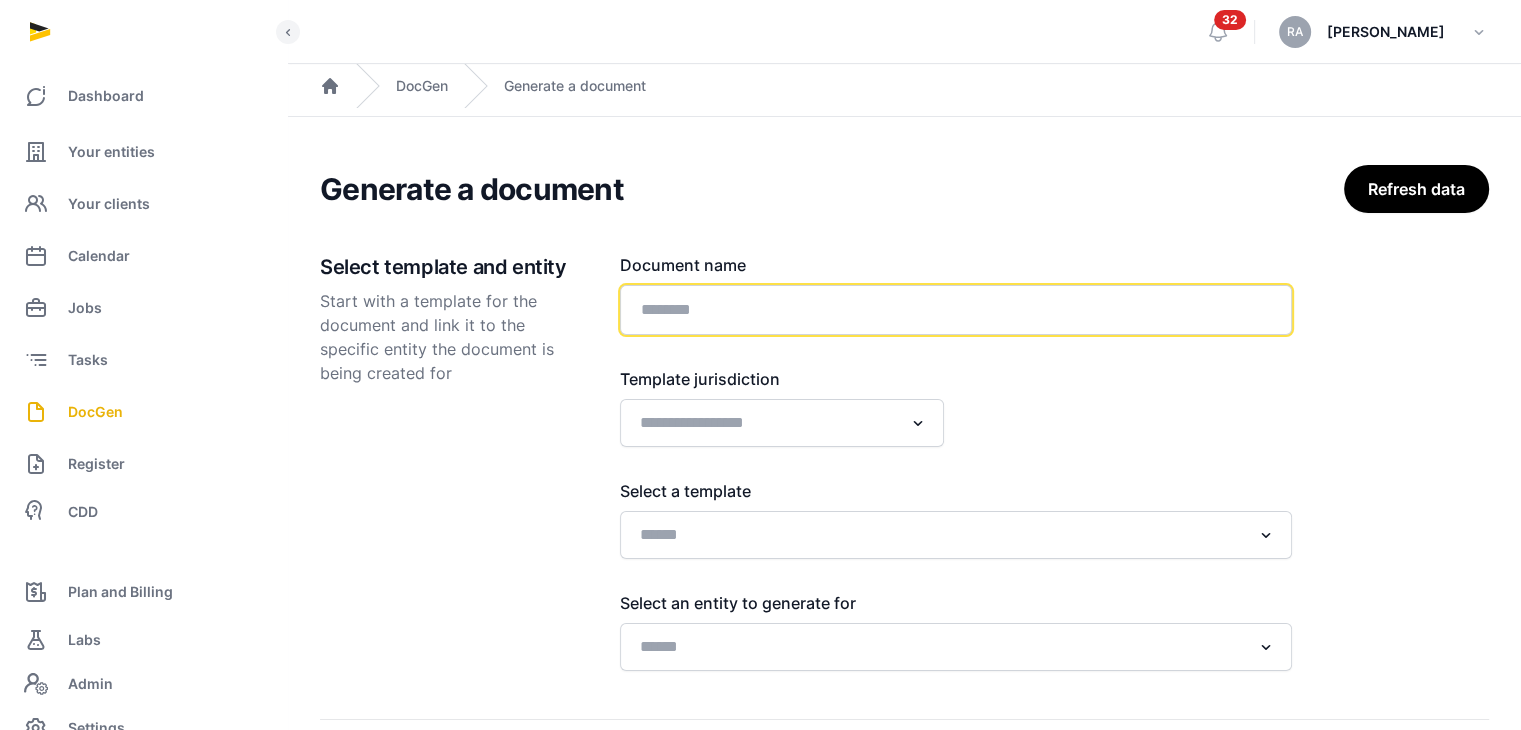 click 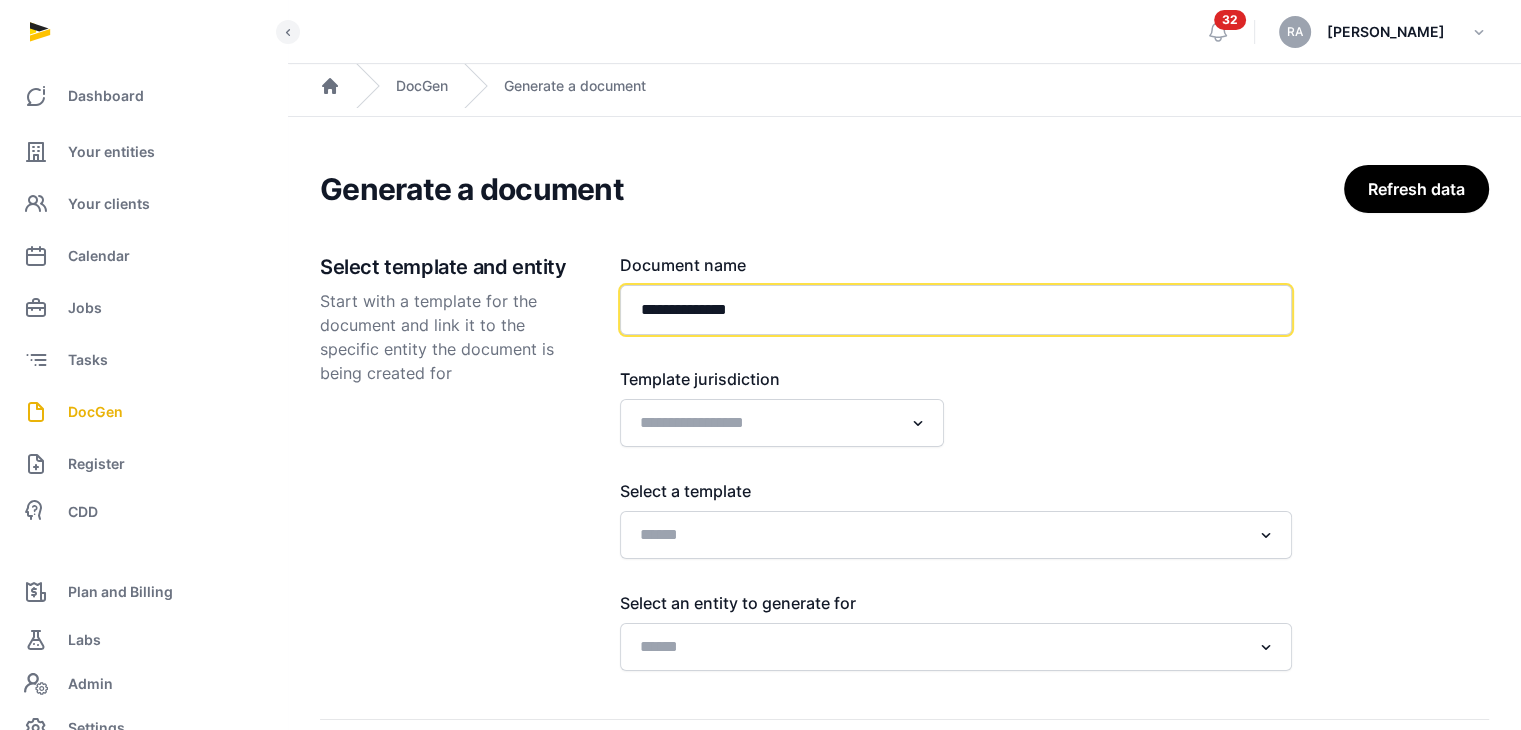 type on "**********" 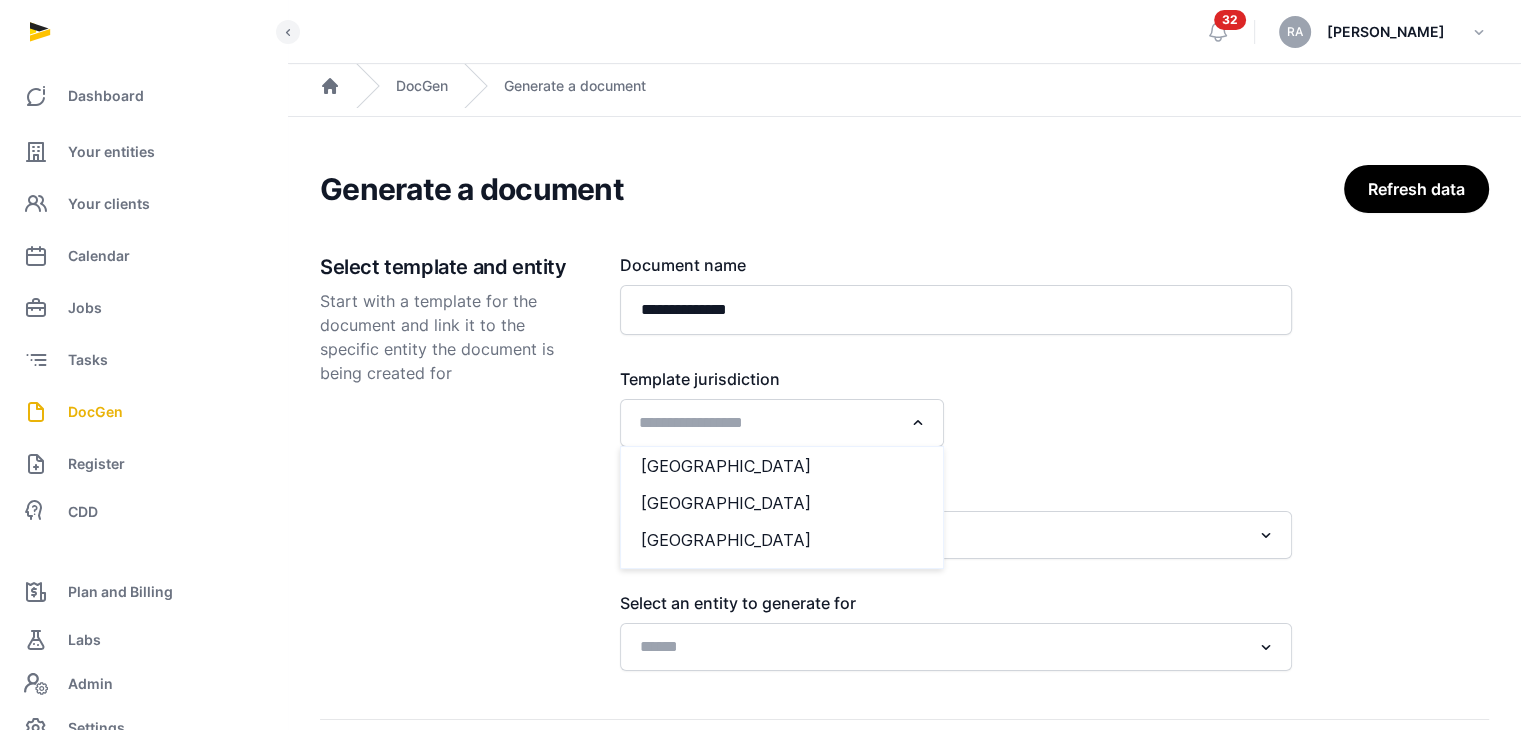 click 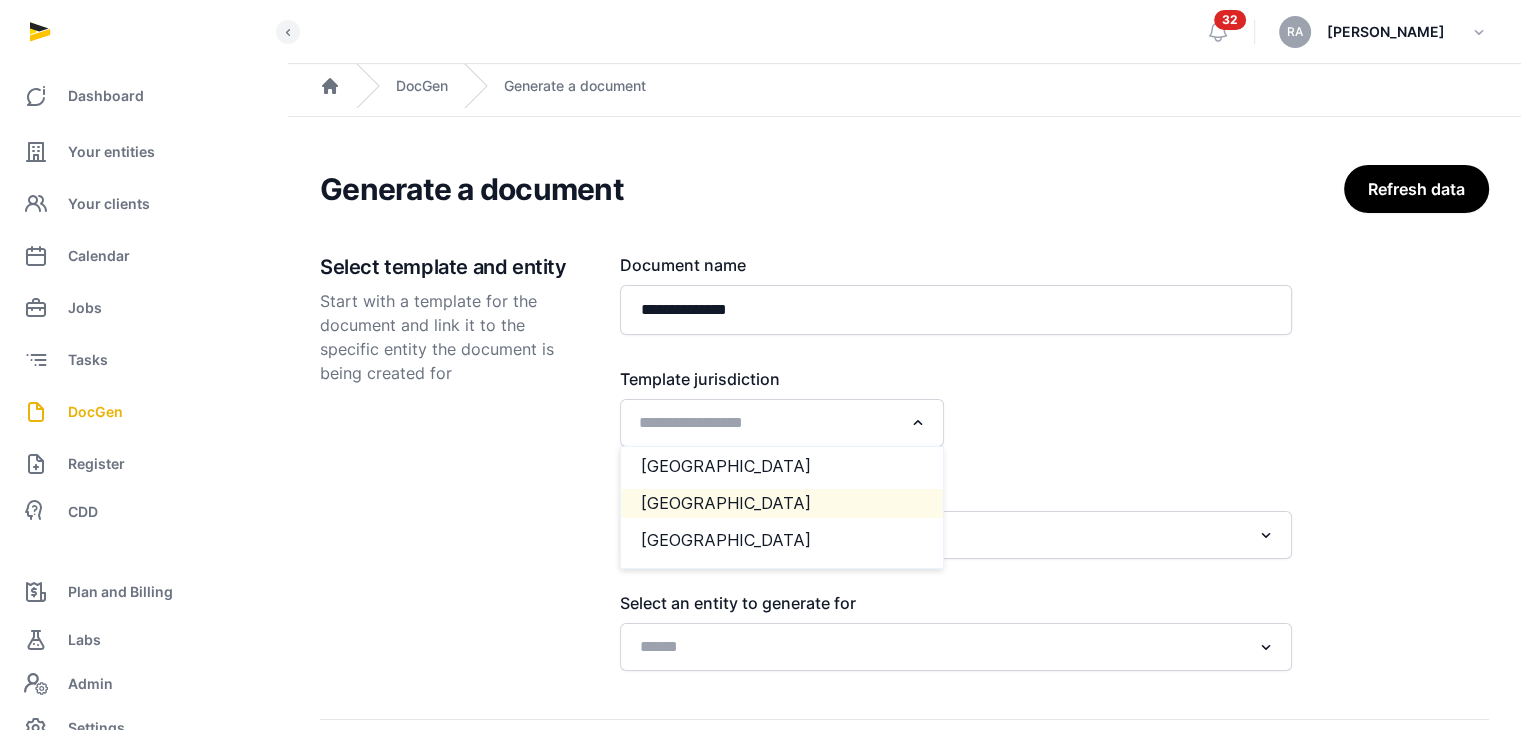 click on "[GEOGRAPHIC_DATA]" 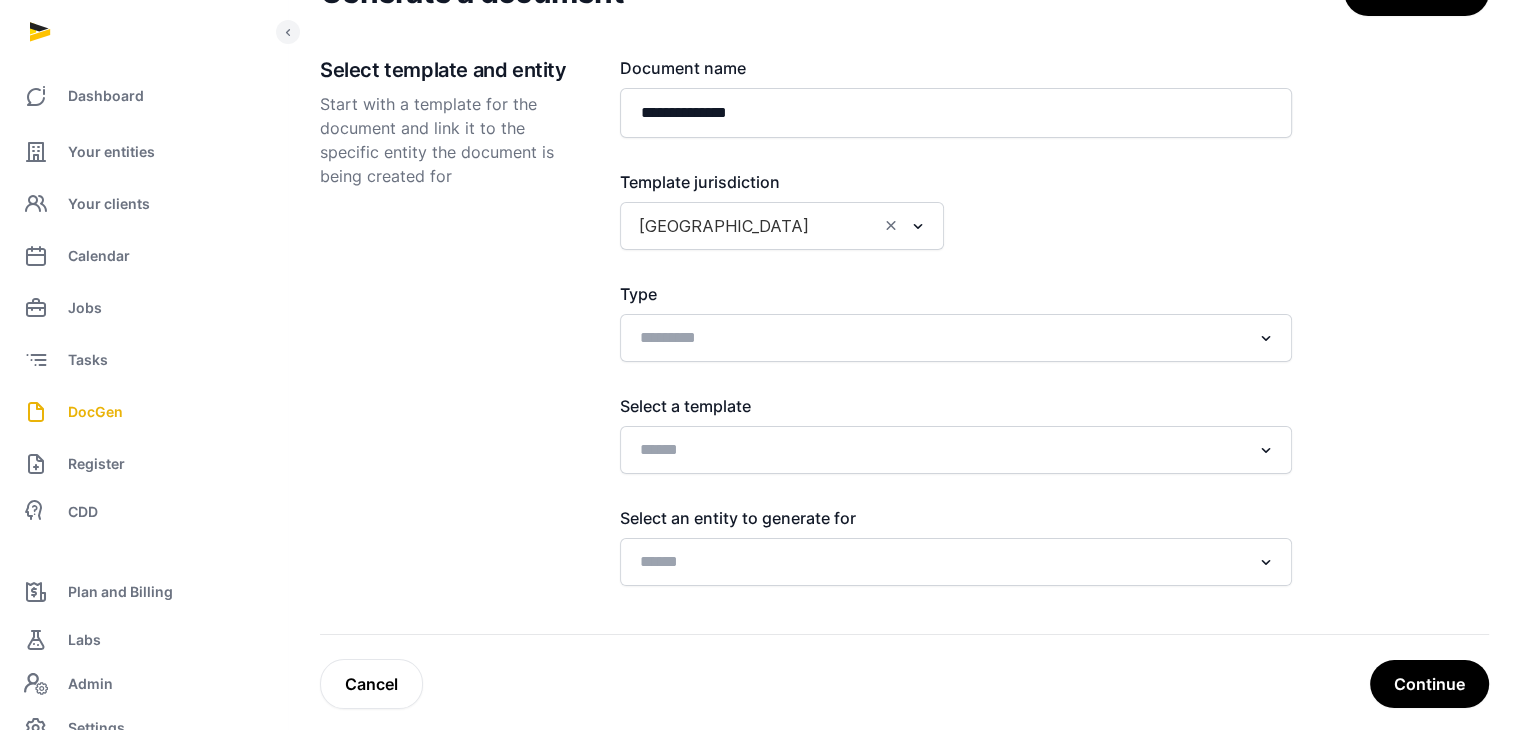 scroll, scrollTop: 200, scrollLeft: 0, axis: vertical 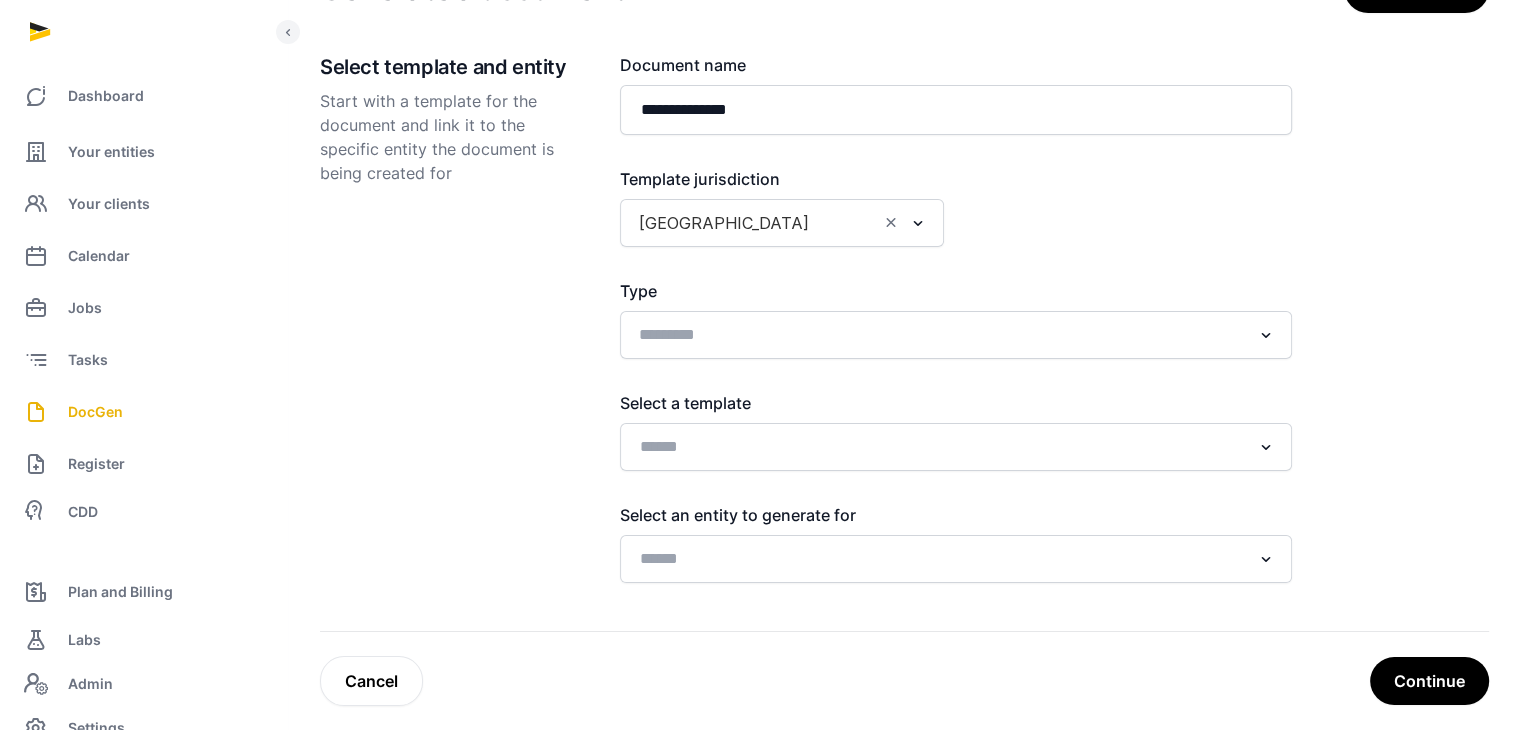 click 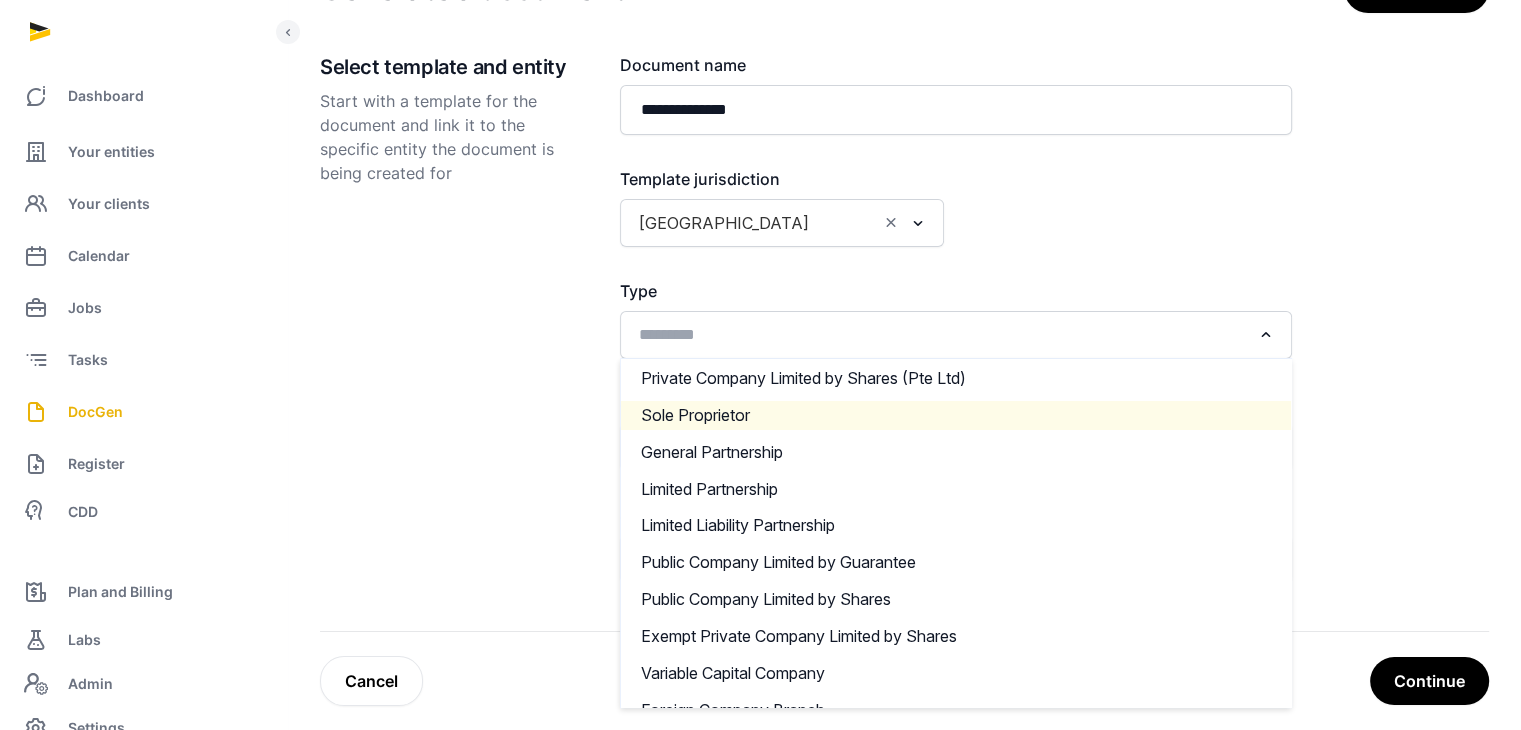 scroll, scrollTop: 4, scrollLeft: 0, axis: vertical 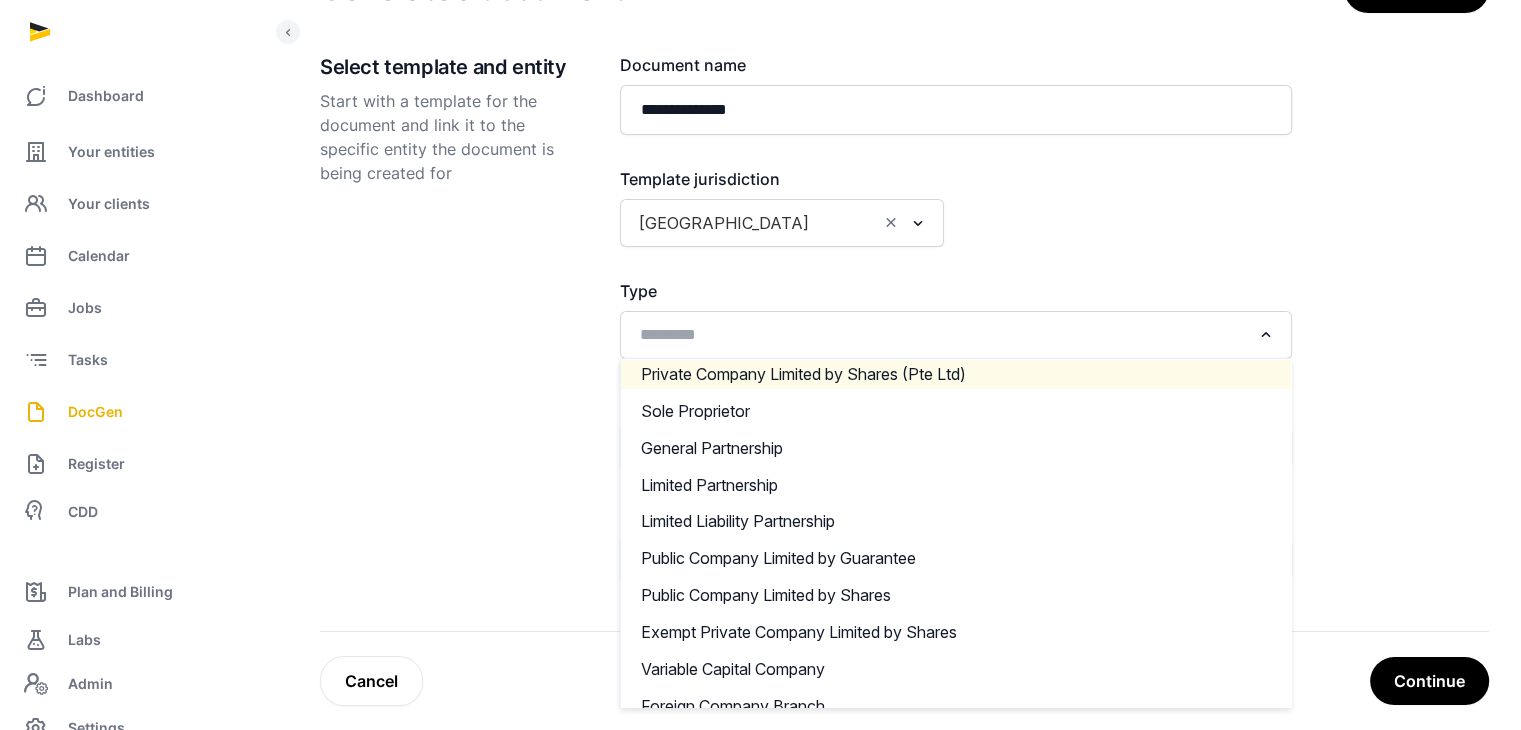 click on "**********" at bounding box center [904, 342] 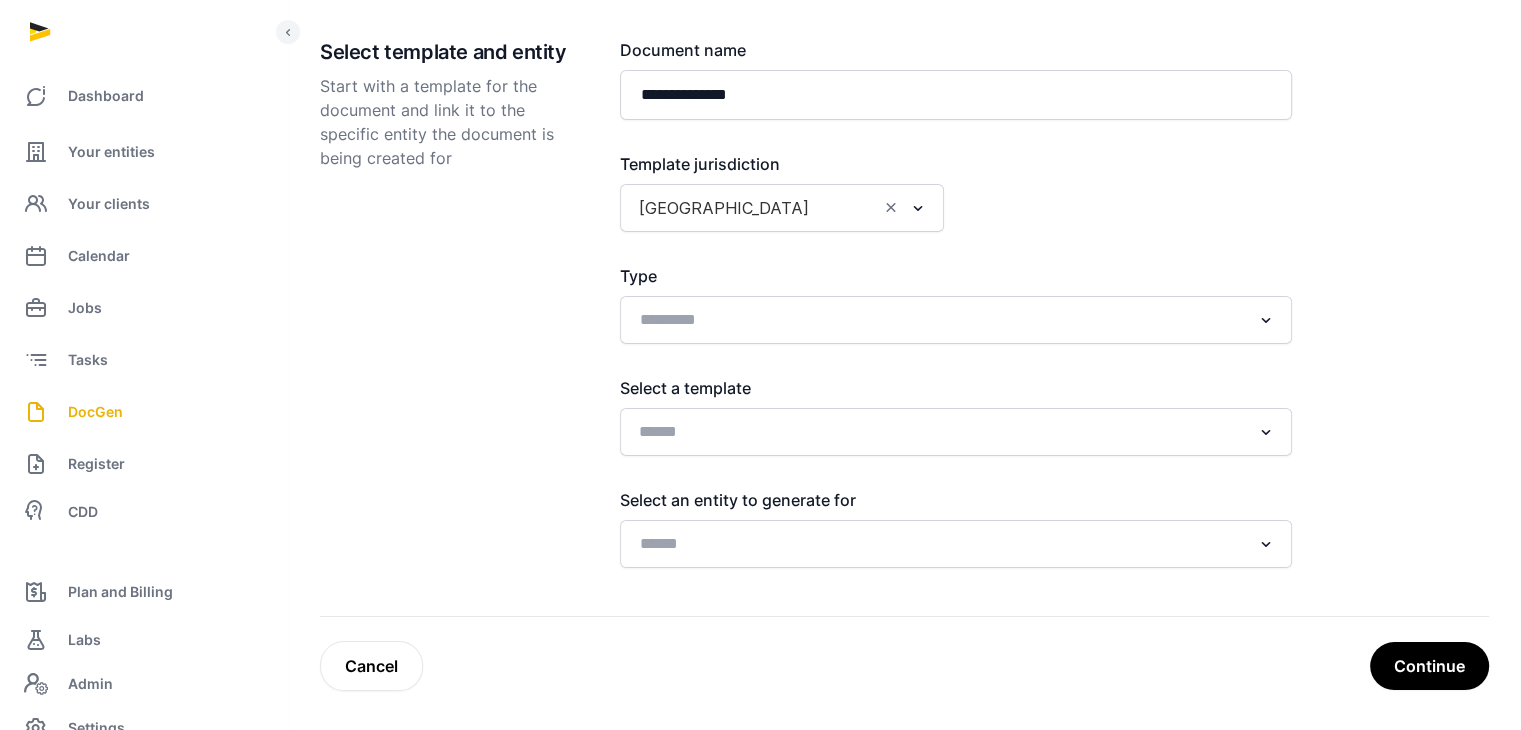 click 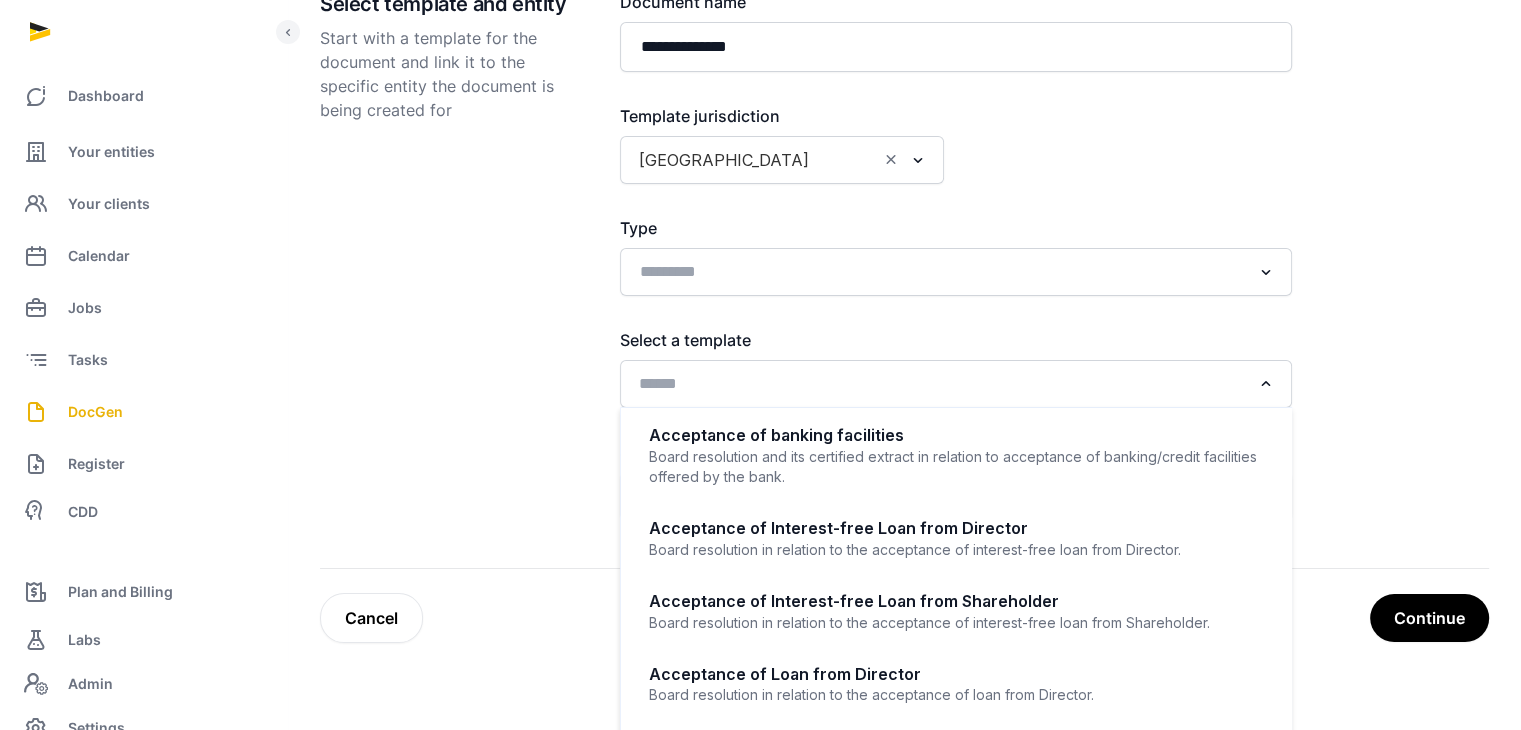 scroll, scrollTop: 289, scrollLeft: 0, axis: vertical 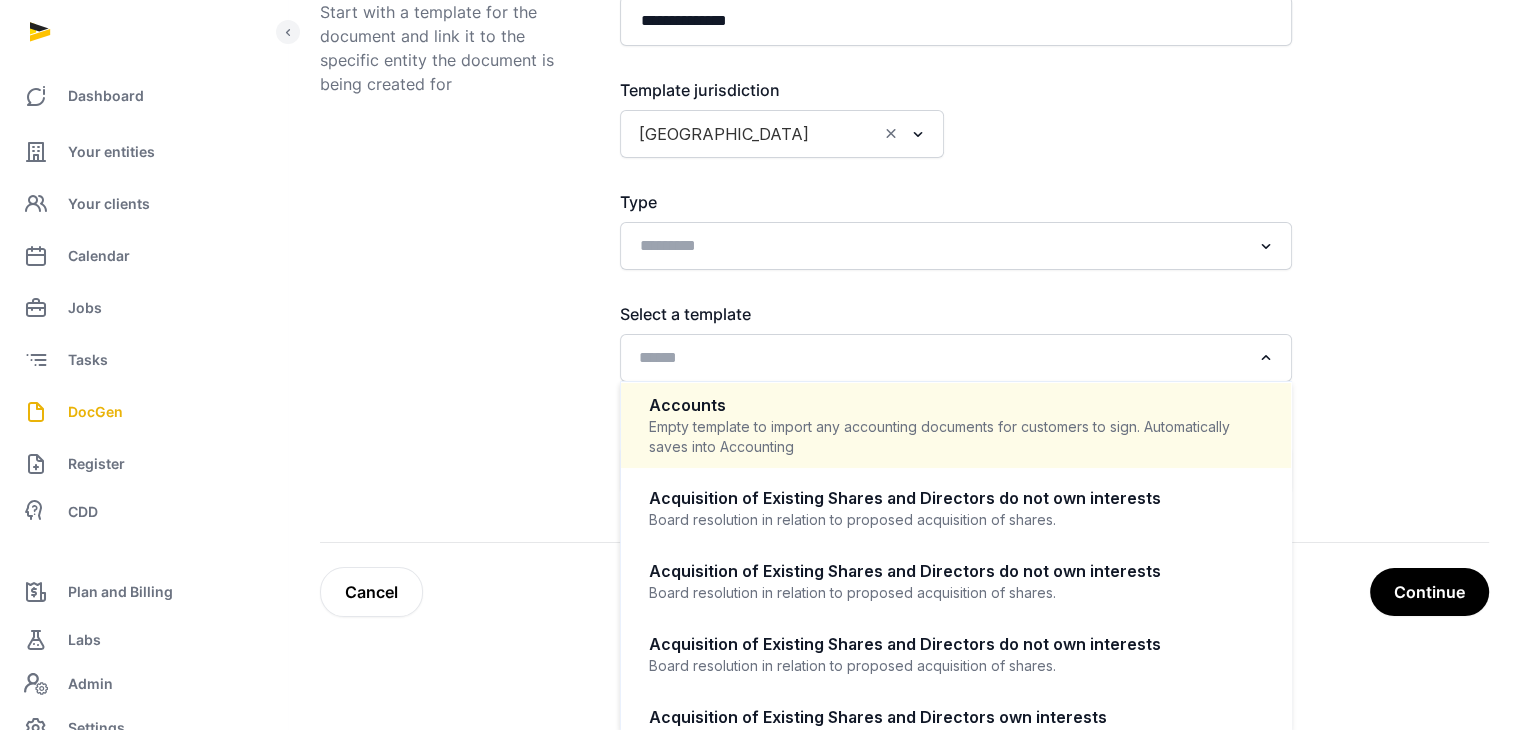 click on "Empty template to import any accounting documents for customers to sign. Automatically saves into Accounting" at bounding box center (956, 437) 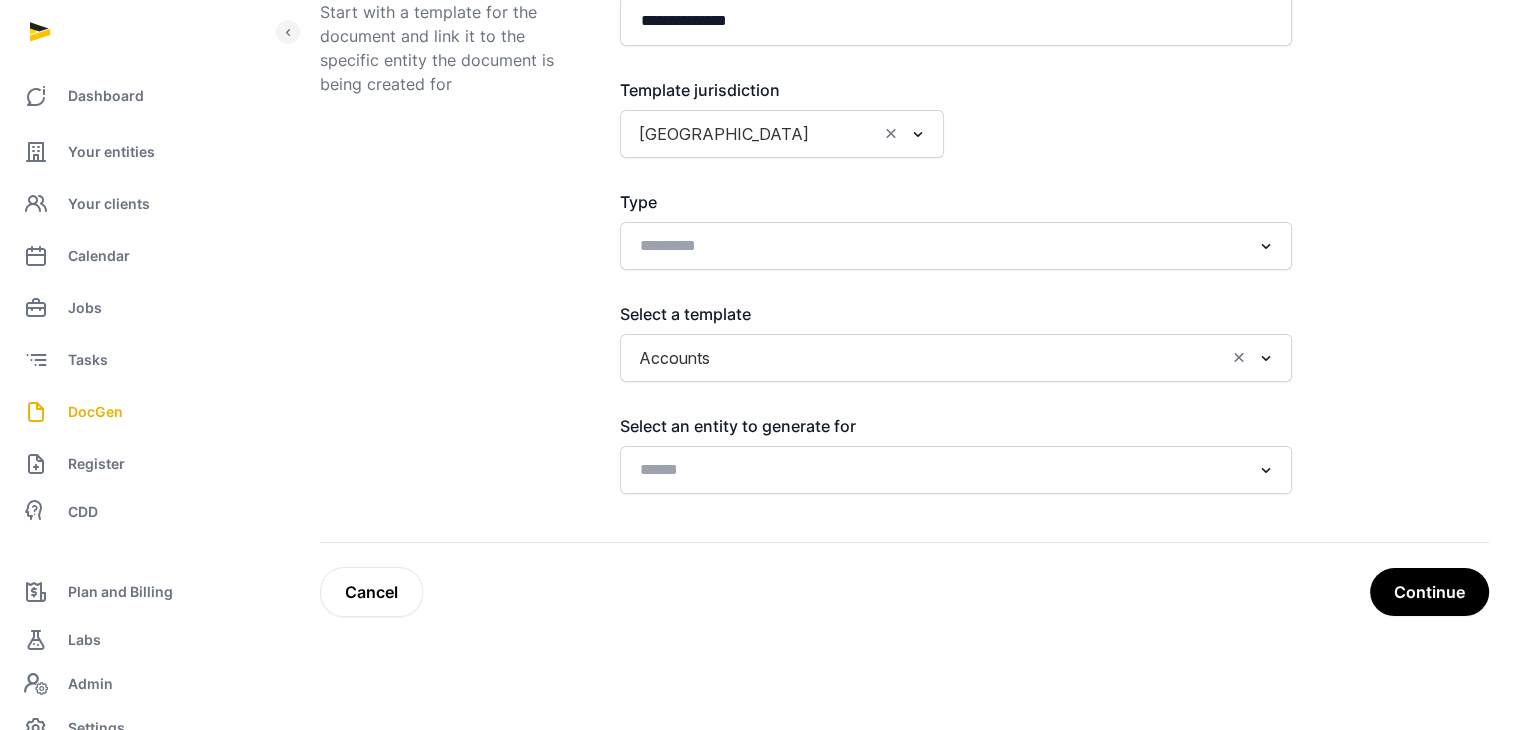 scroll, scrollTop: 215, scrollLeft: 0, axis: vertical 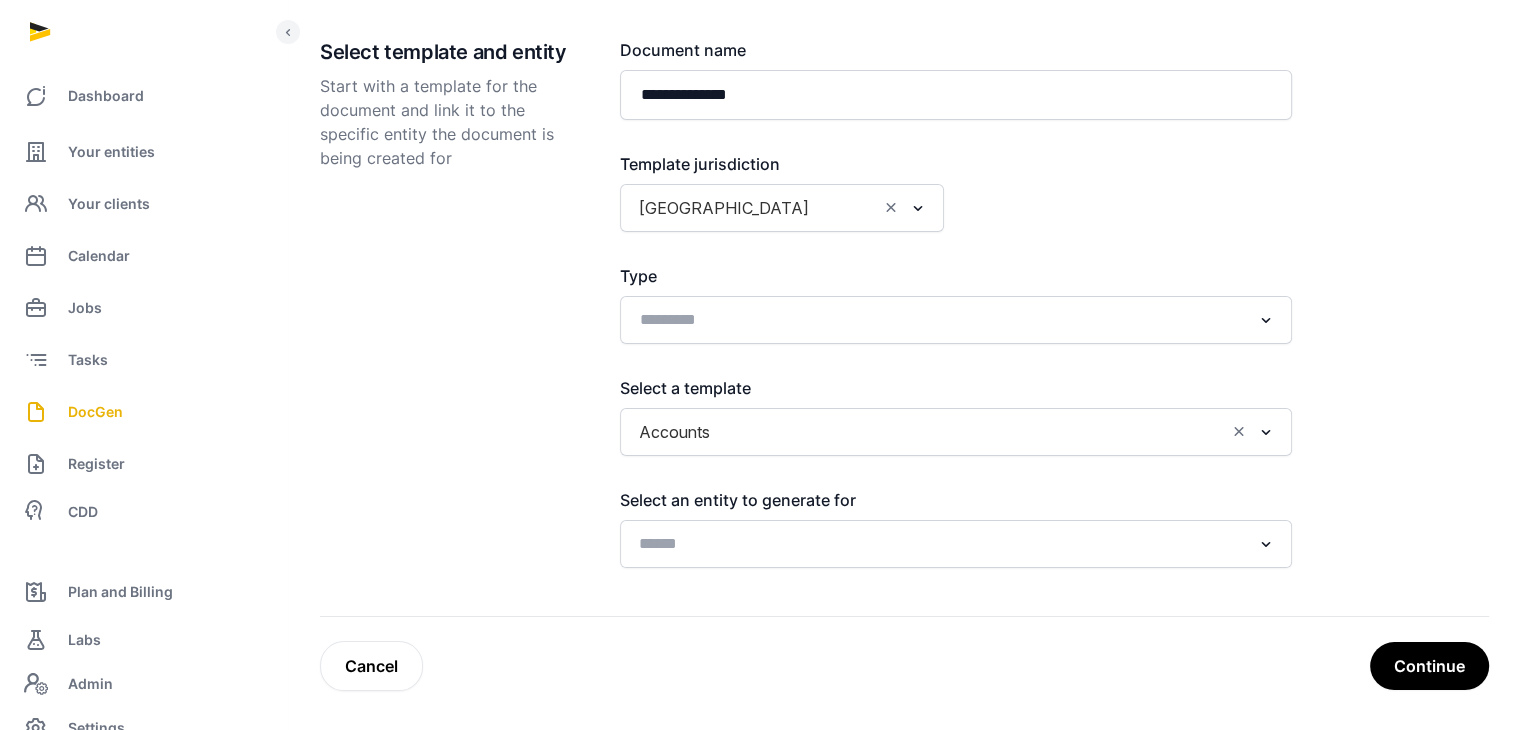click 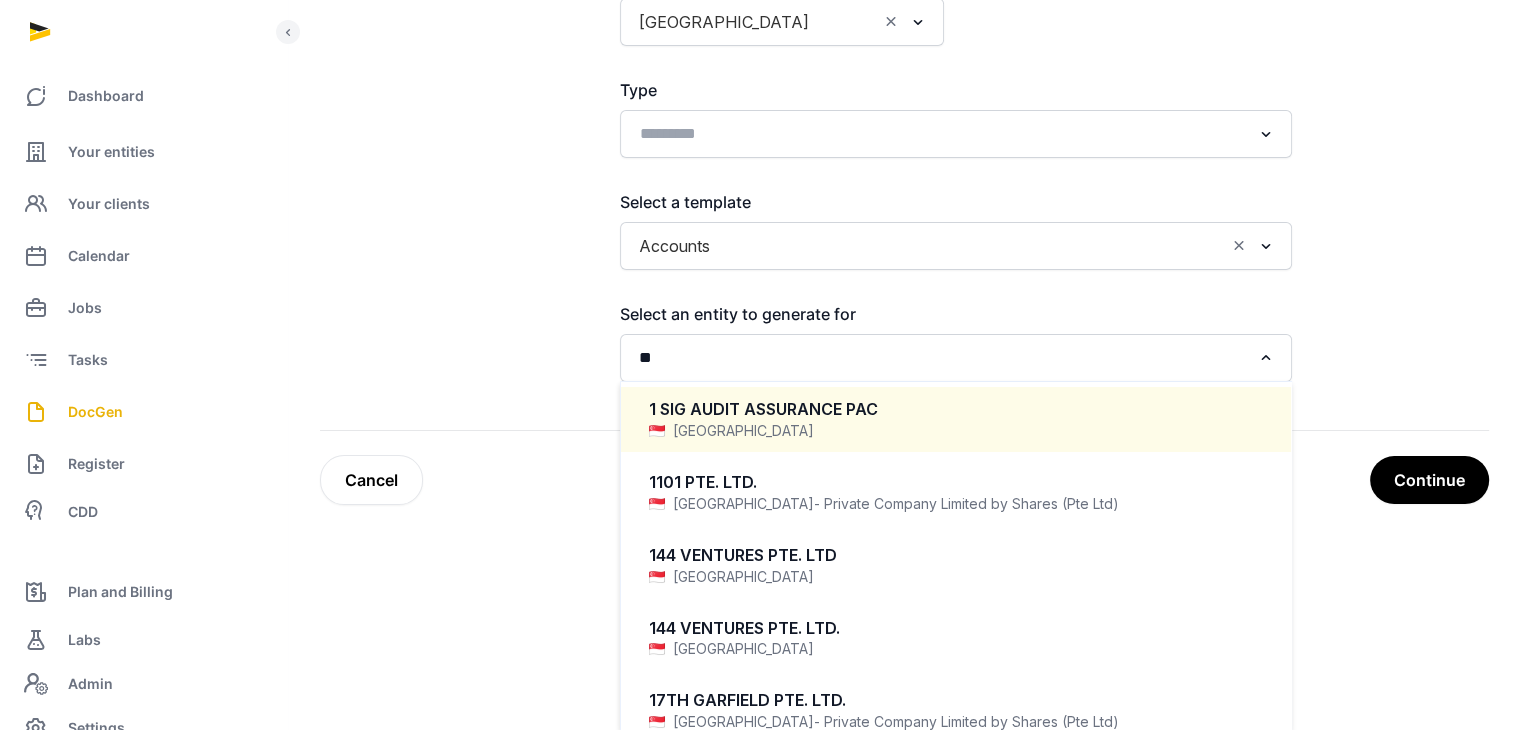 scroll, scrollTop: 215, scrollLeft: 0, axis: vertical 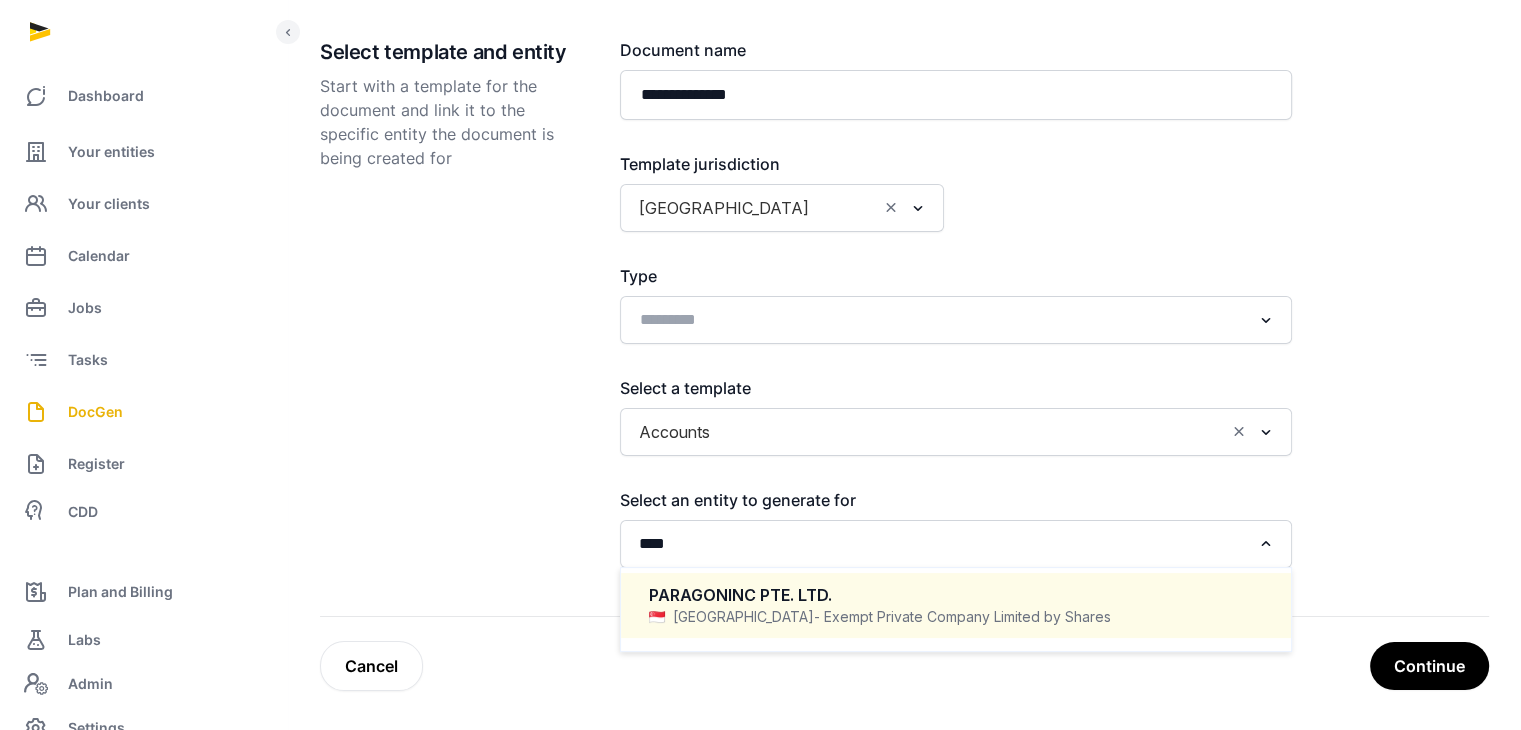 click on "Singapore   - Exempt Private Company Limited by Shares" at bounding box center (956, 617) 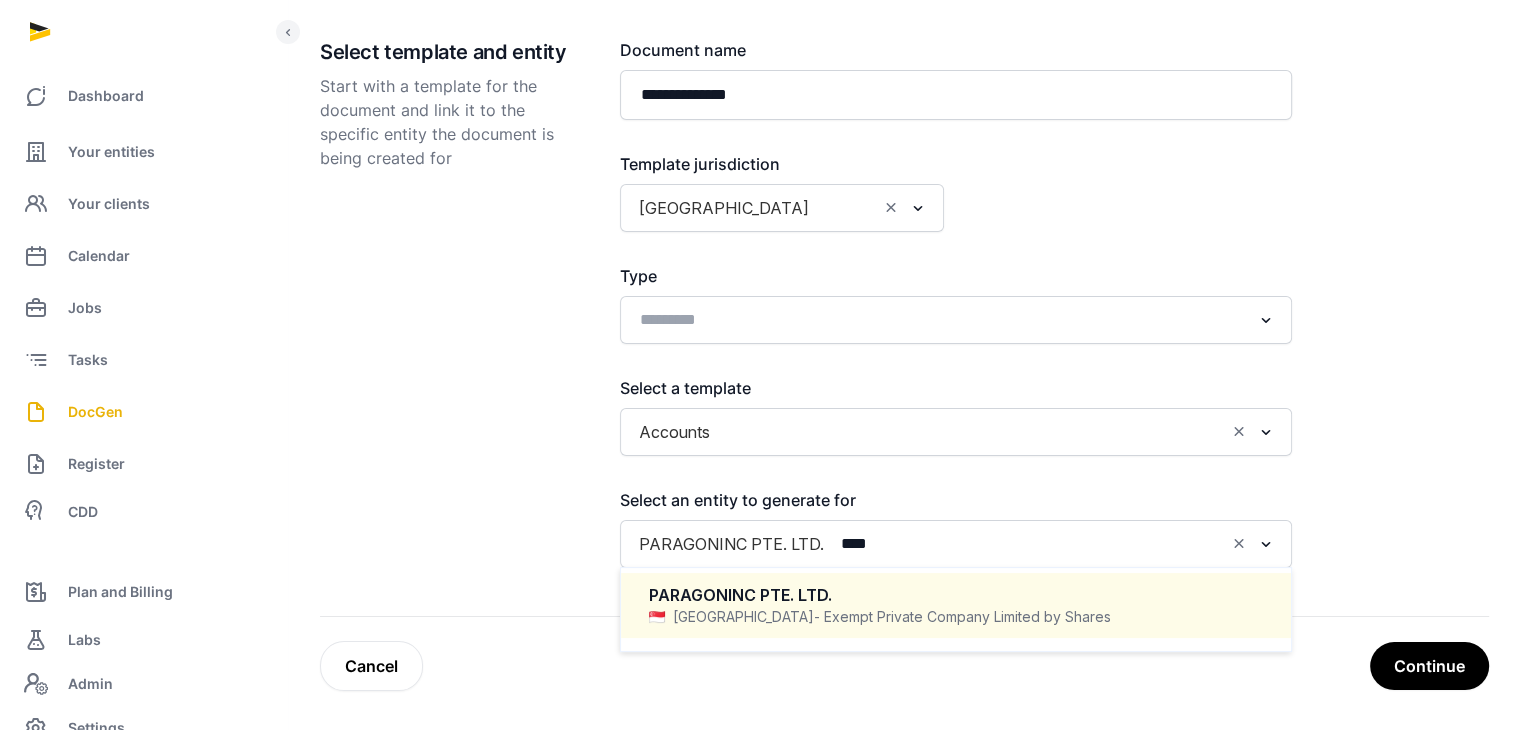 type 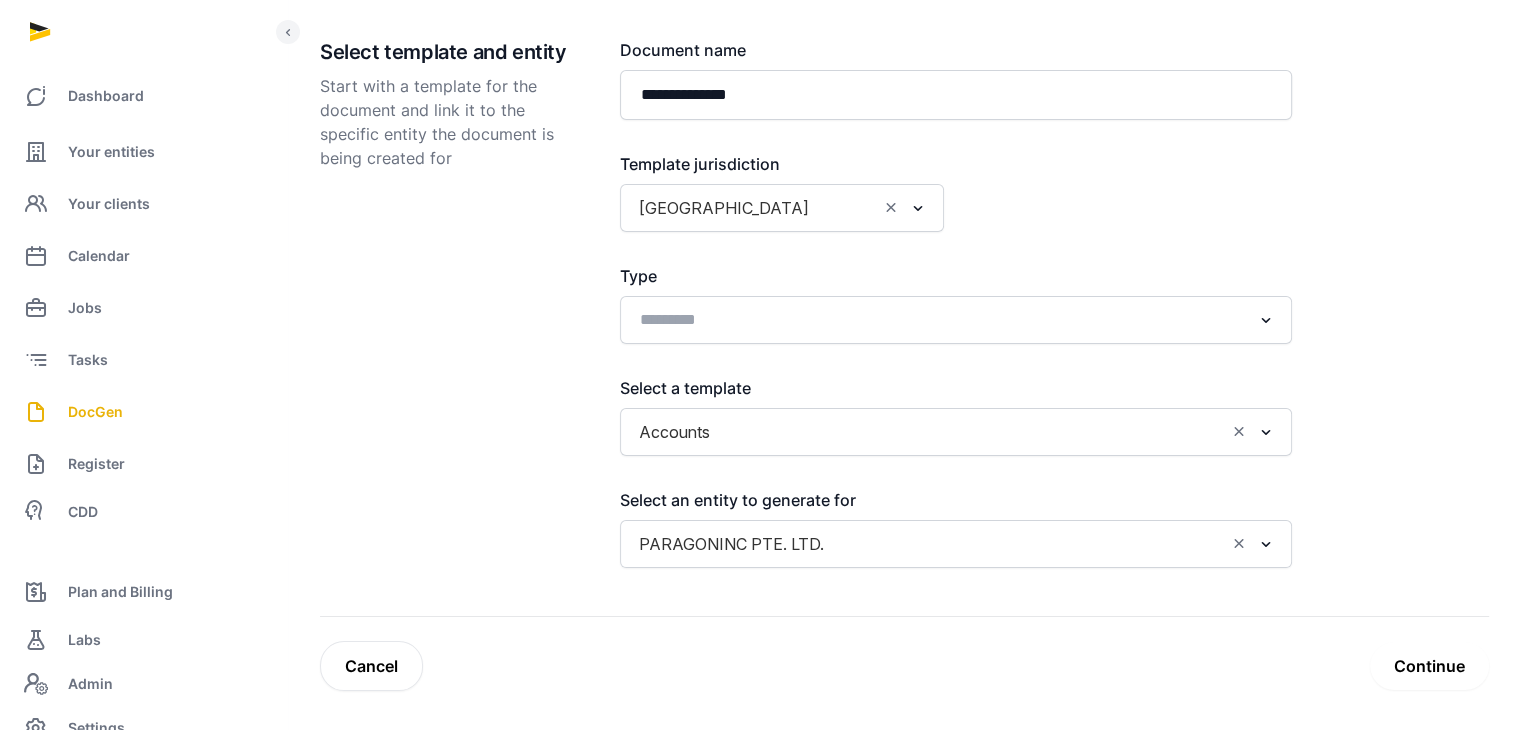 click on "Continue" at bounding box center [1429, 666] 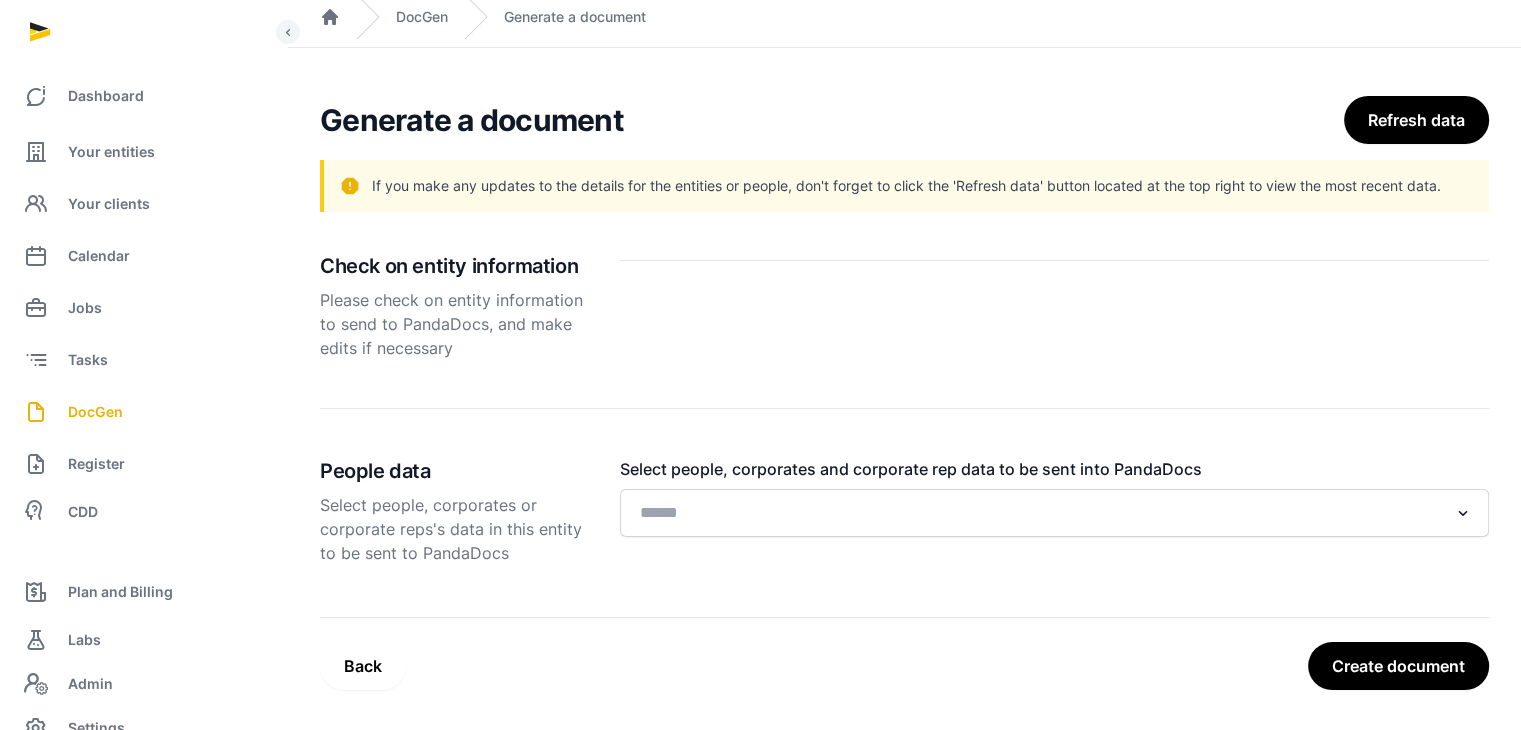 scroll, scrollTop: 68, scrollLeft: 0, axis: vertical 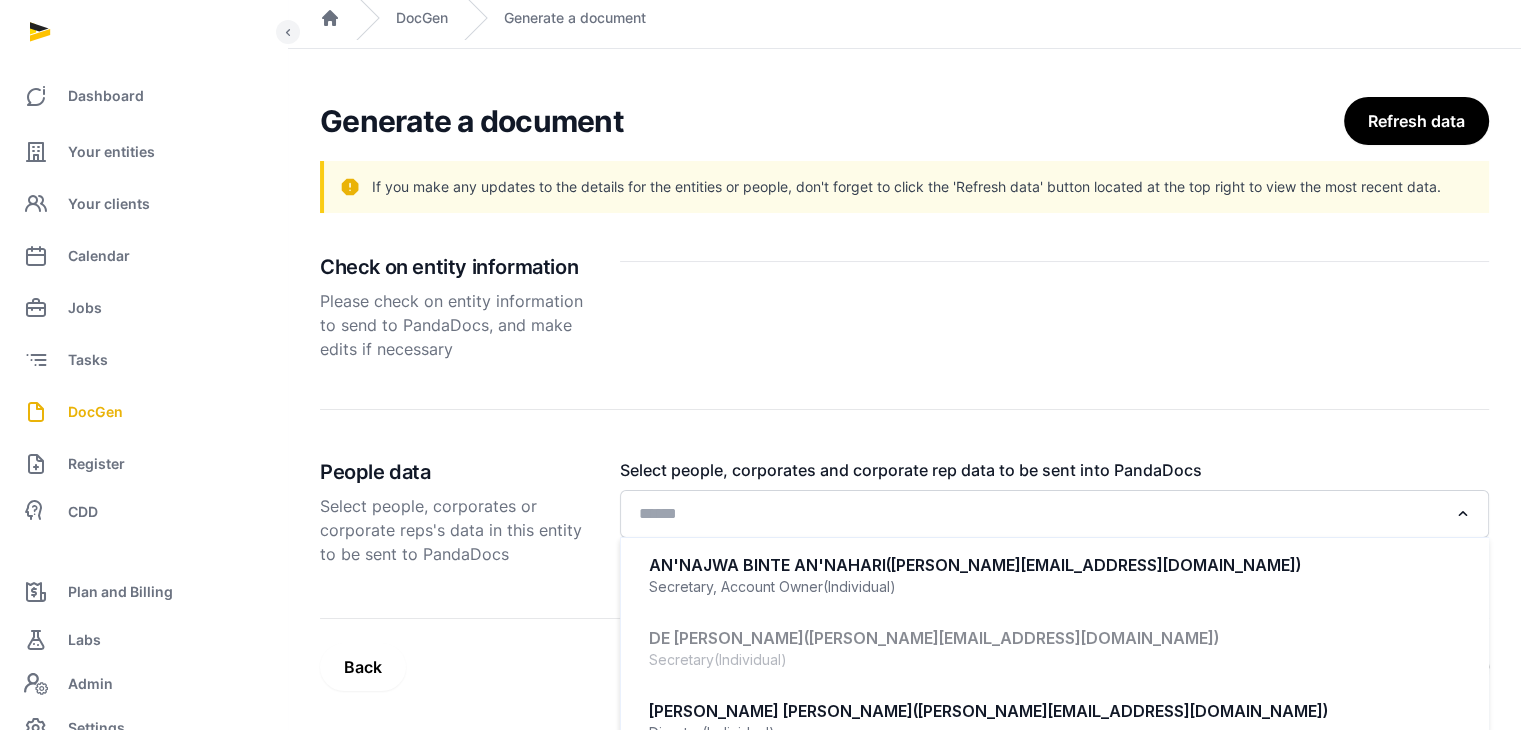 click 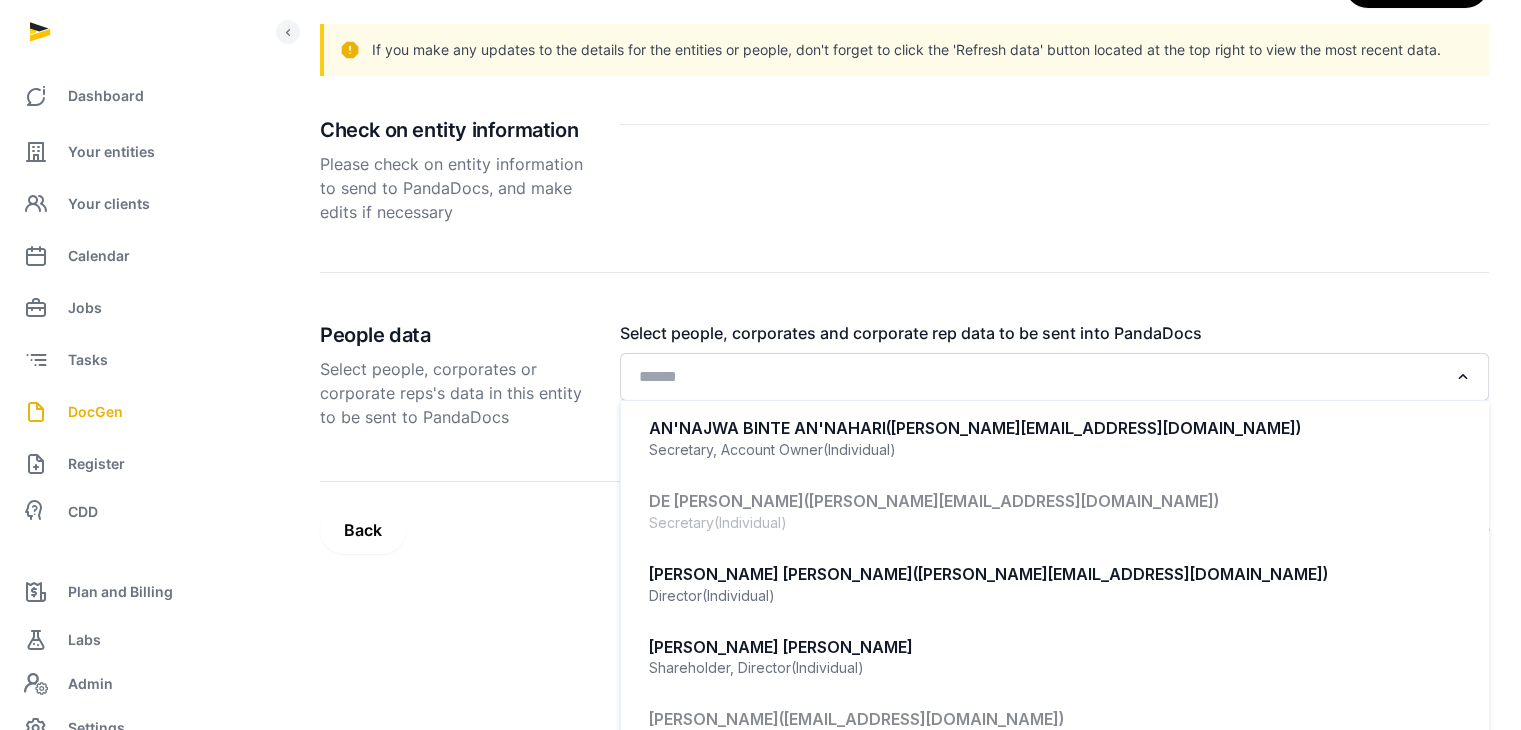 scroll, scrollTop: 224, scrollLeft: 0, axis: vertical 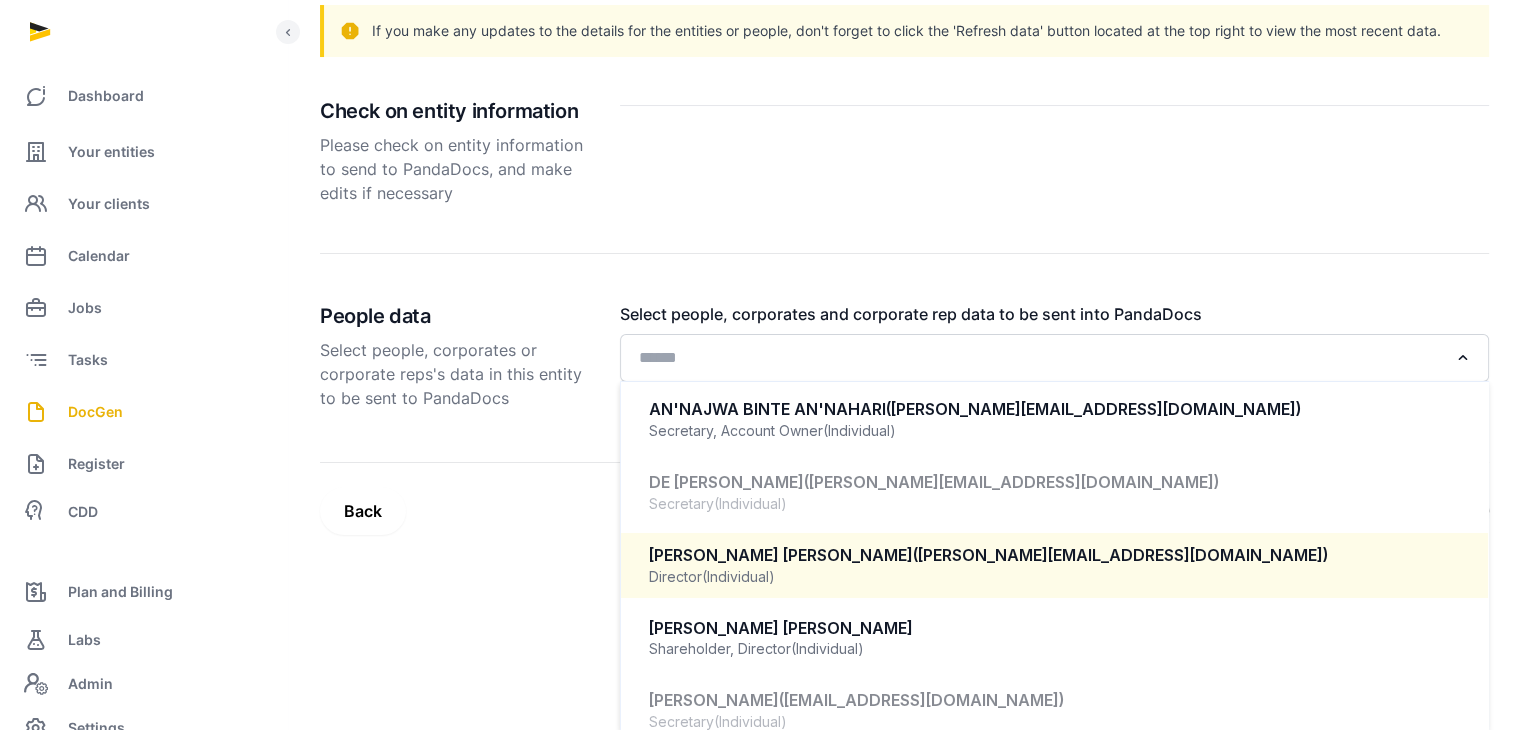click on "Director    (Individual)" at bounding box center (1054, 577) 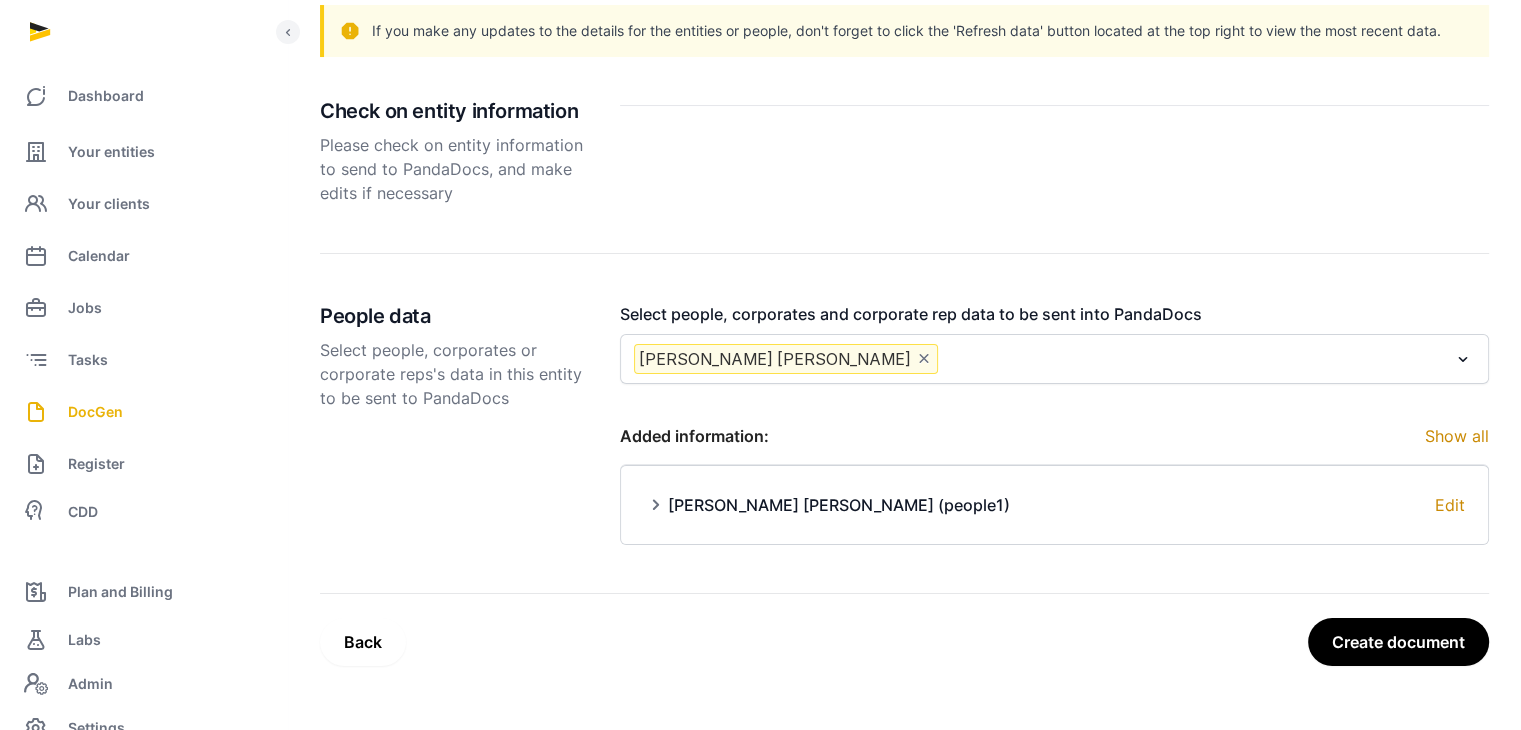 scroll, scrollTop: 199, scrollLeft: 0, axis: vertical 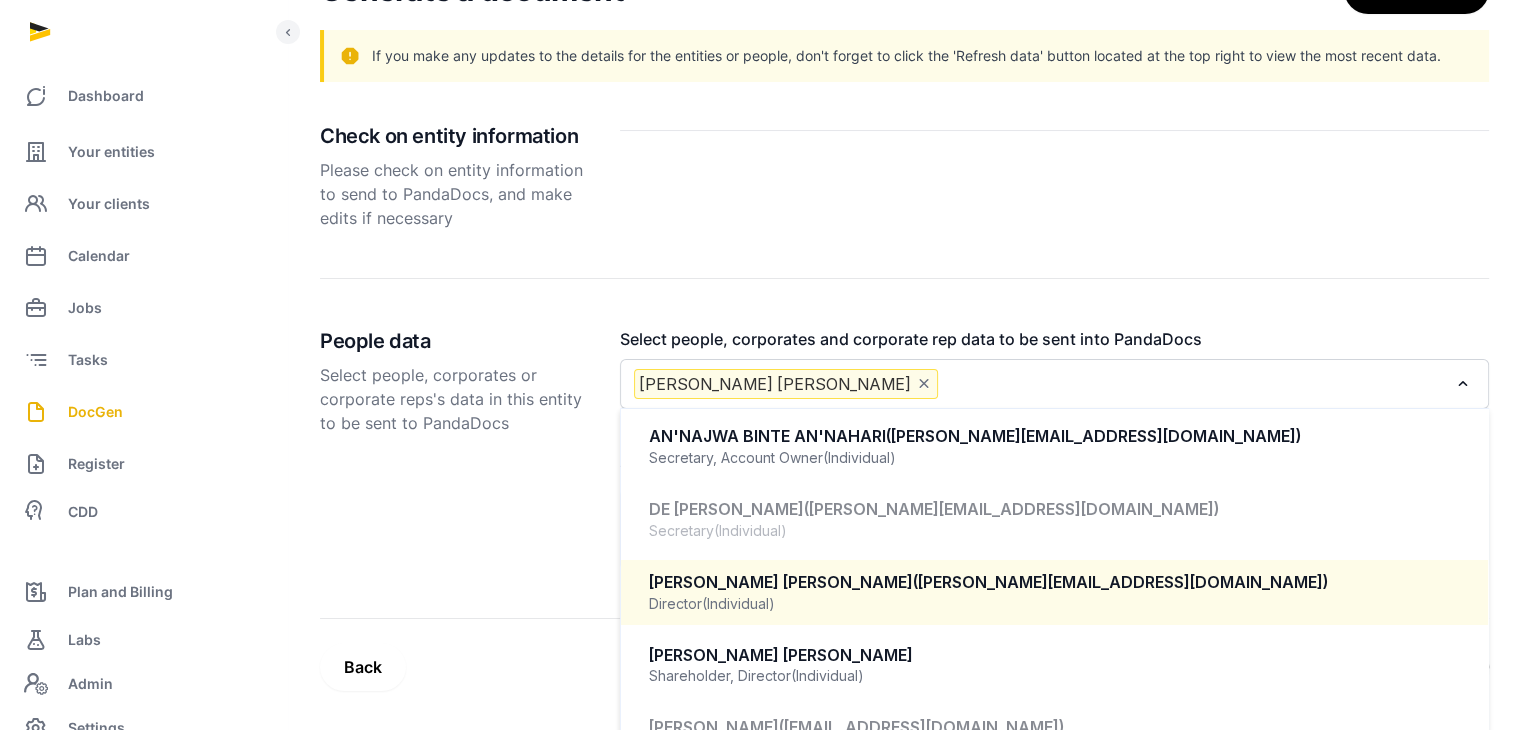 click 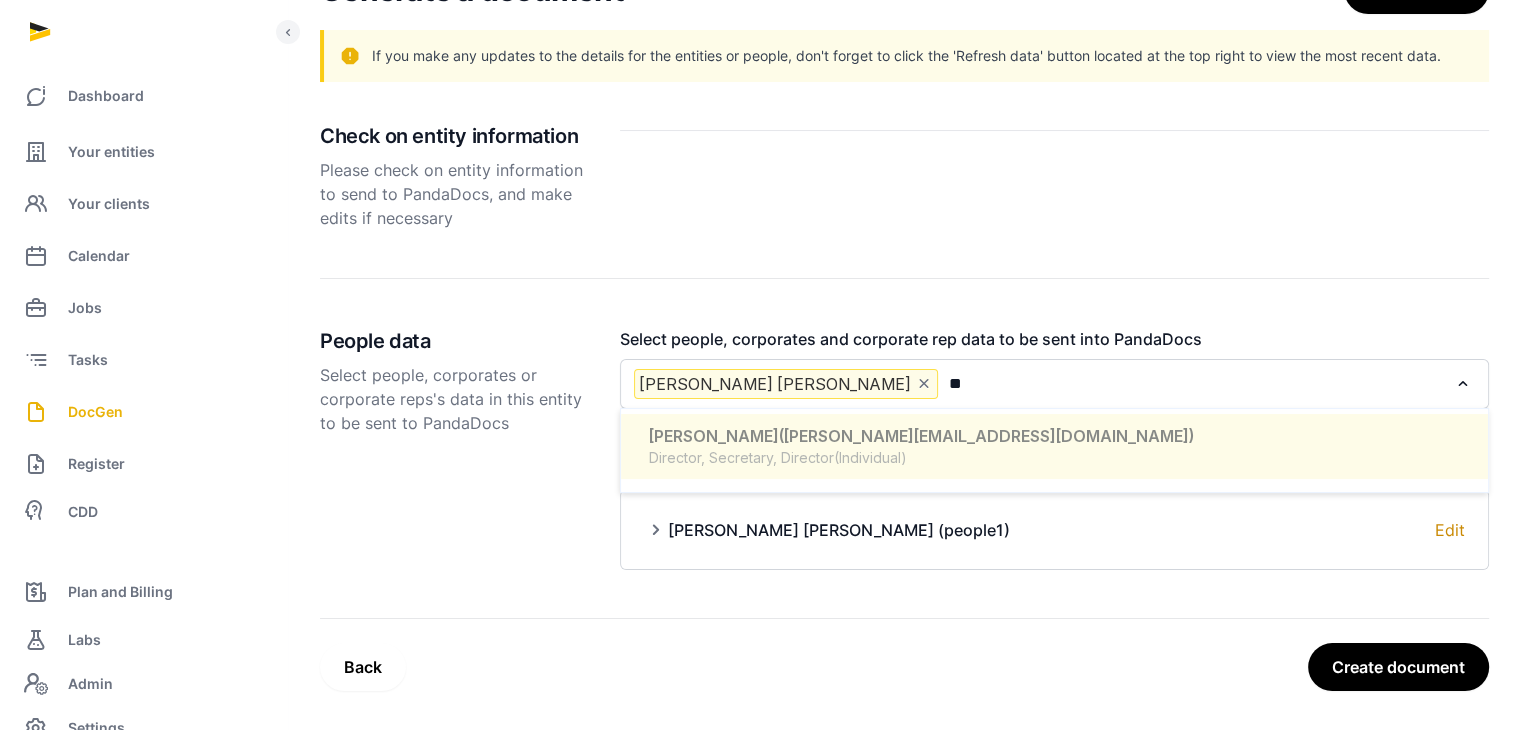type on "*" 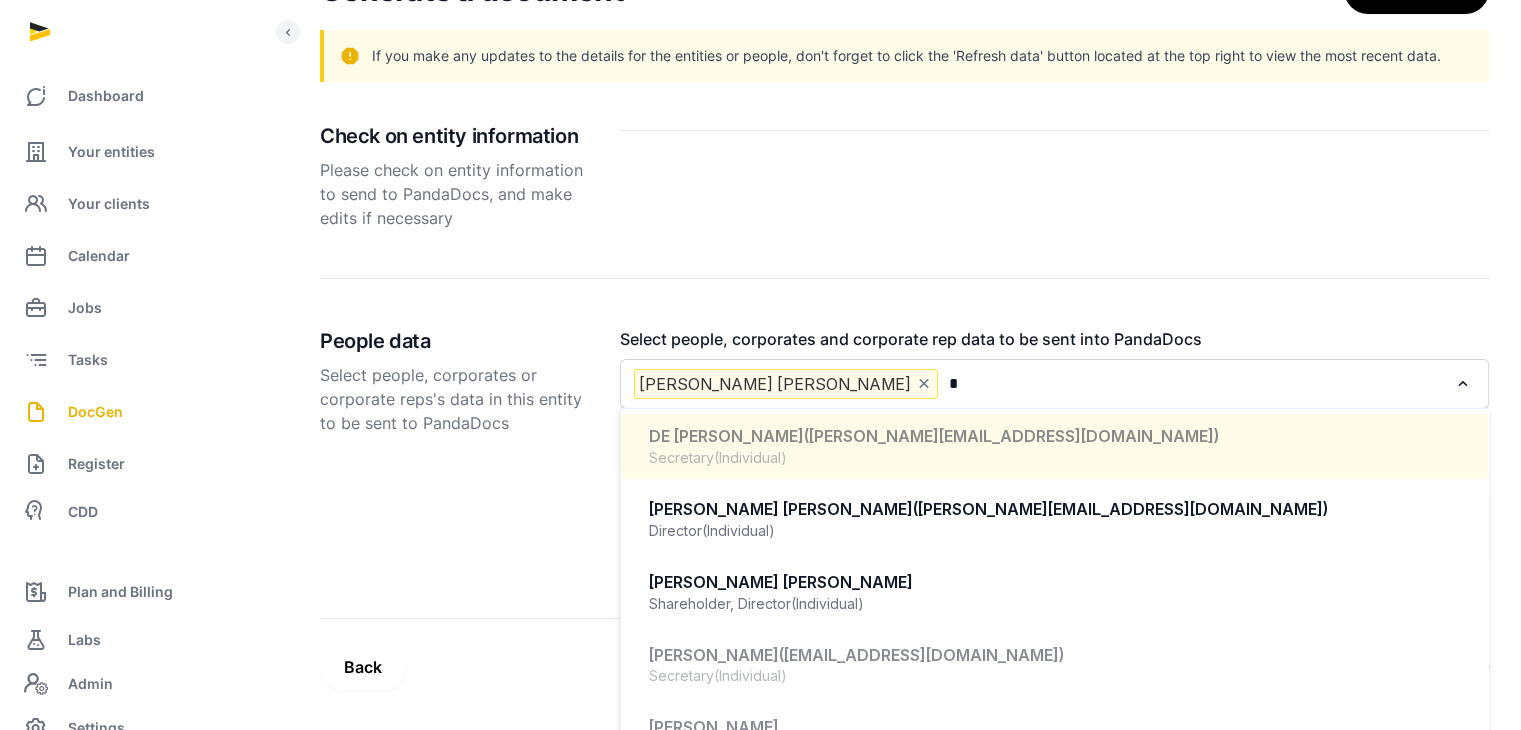 type 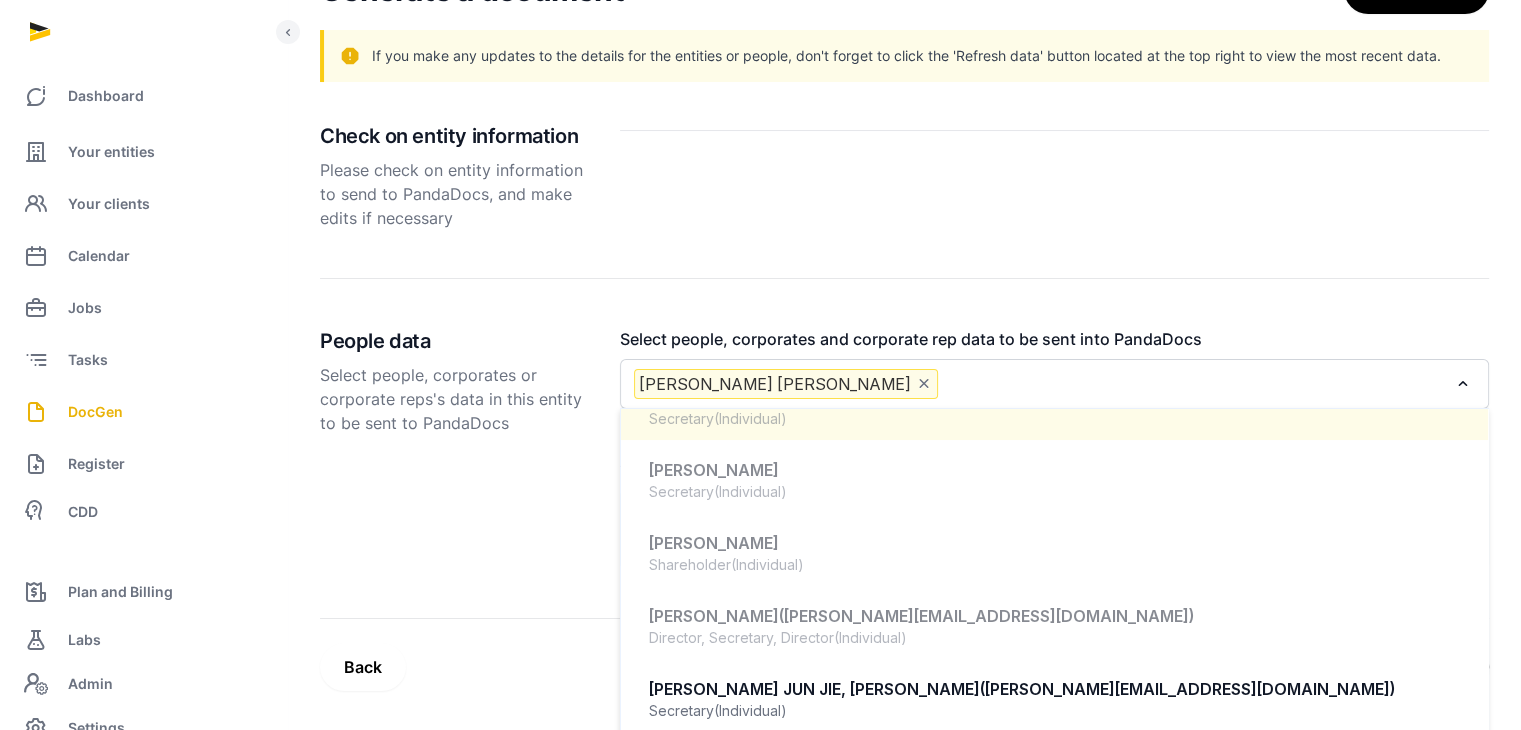 scroll, scrollTop: 389, scrollLeft: 0, axis: vertical 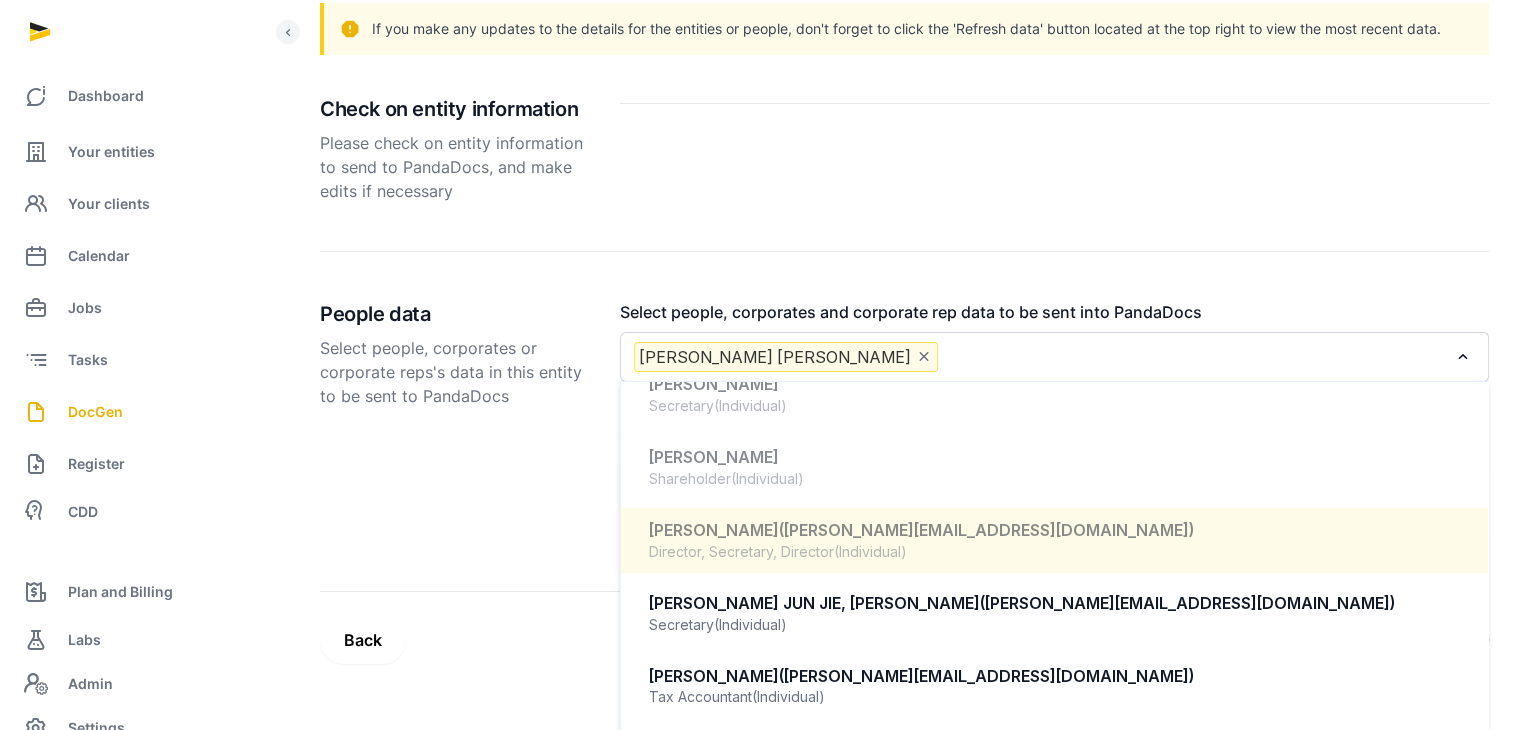 click on "Director, Secretary, Director    (Individual)" at bounding box center (1054, 552) 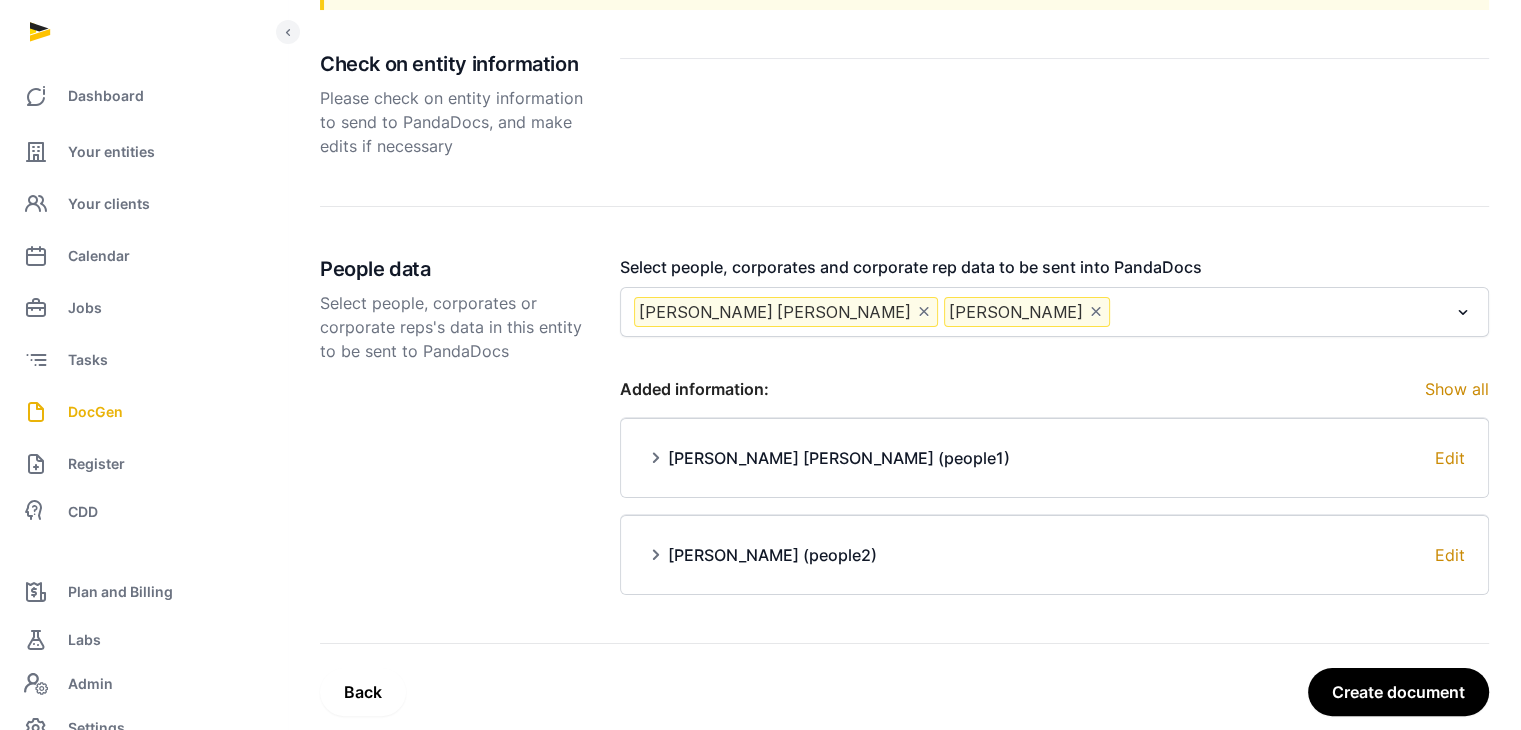scroll, scrollTop: 296, scrollLeft: 0, axis: vertical 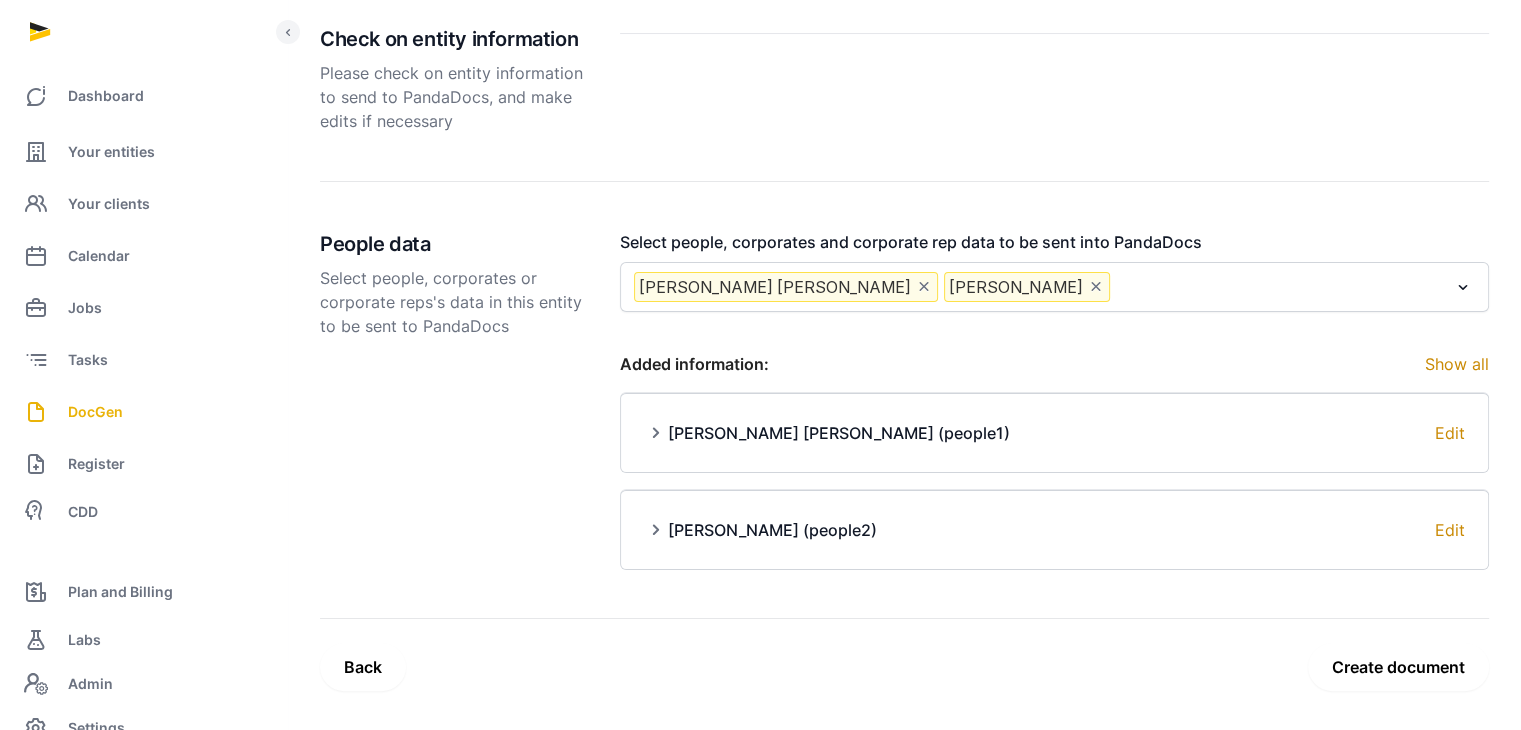 click on "Create document" at bounding box center [1398, 667] 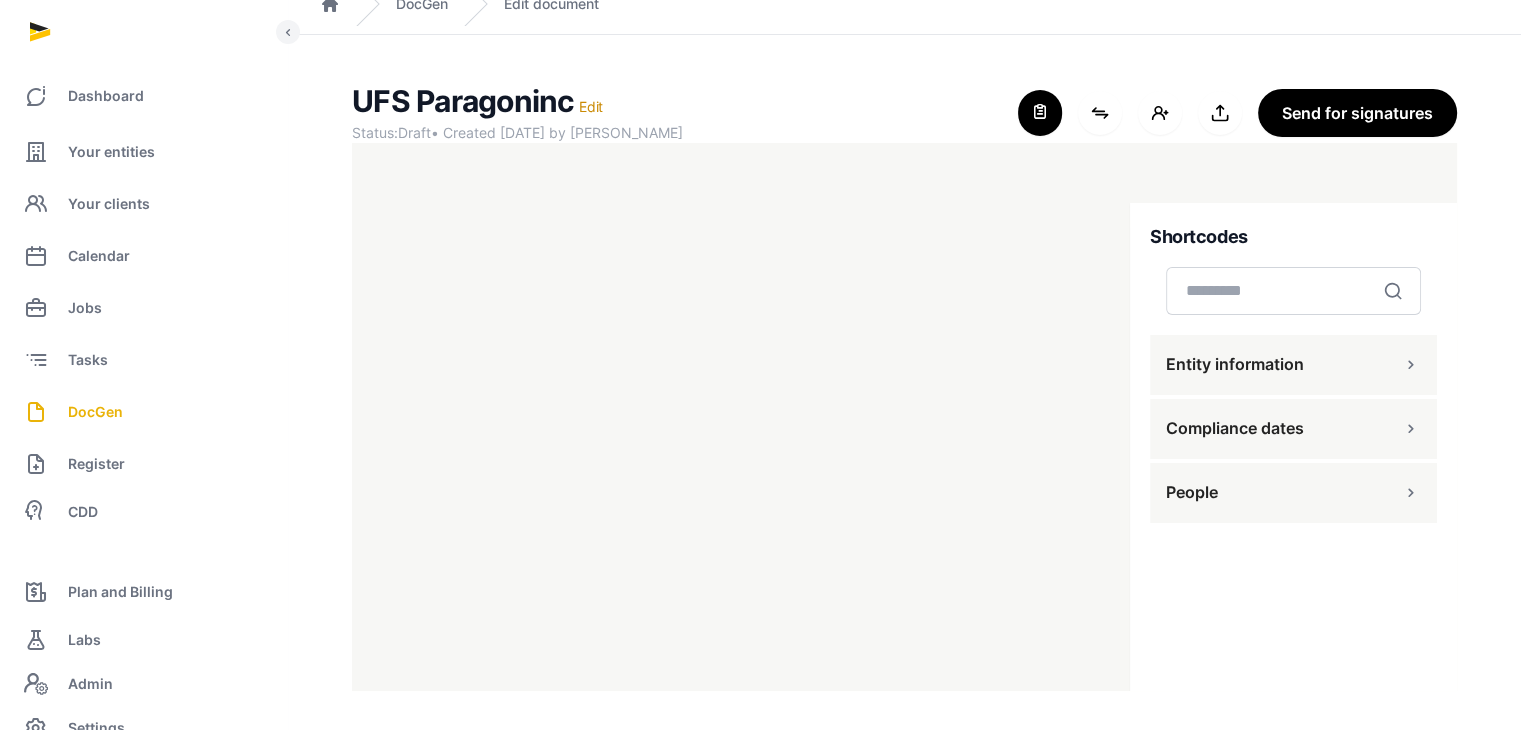 scroll, scrollTop: 0, scrollLeft: 0, axis: both 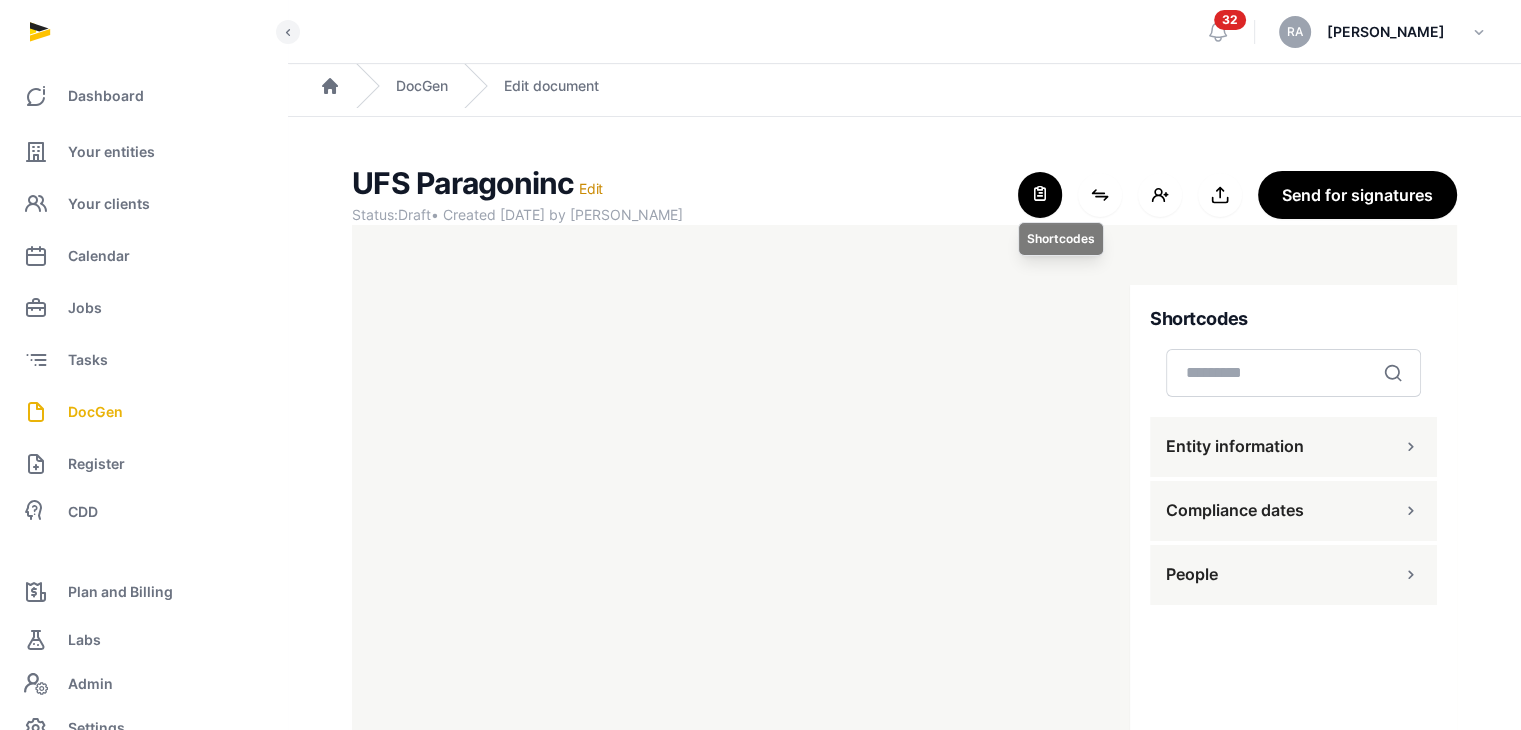 click at bounding box center (1040, 195) 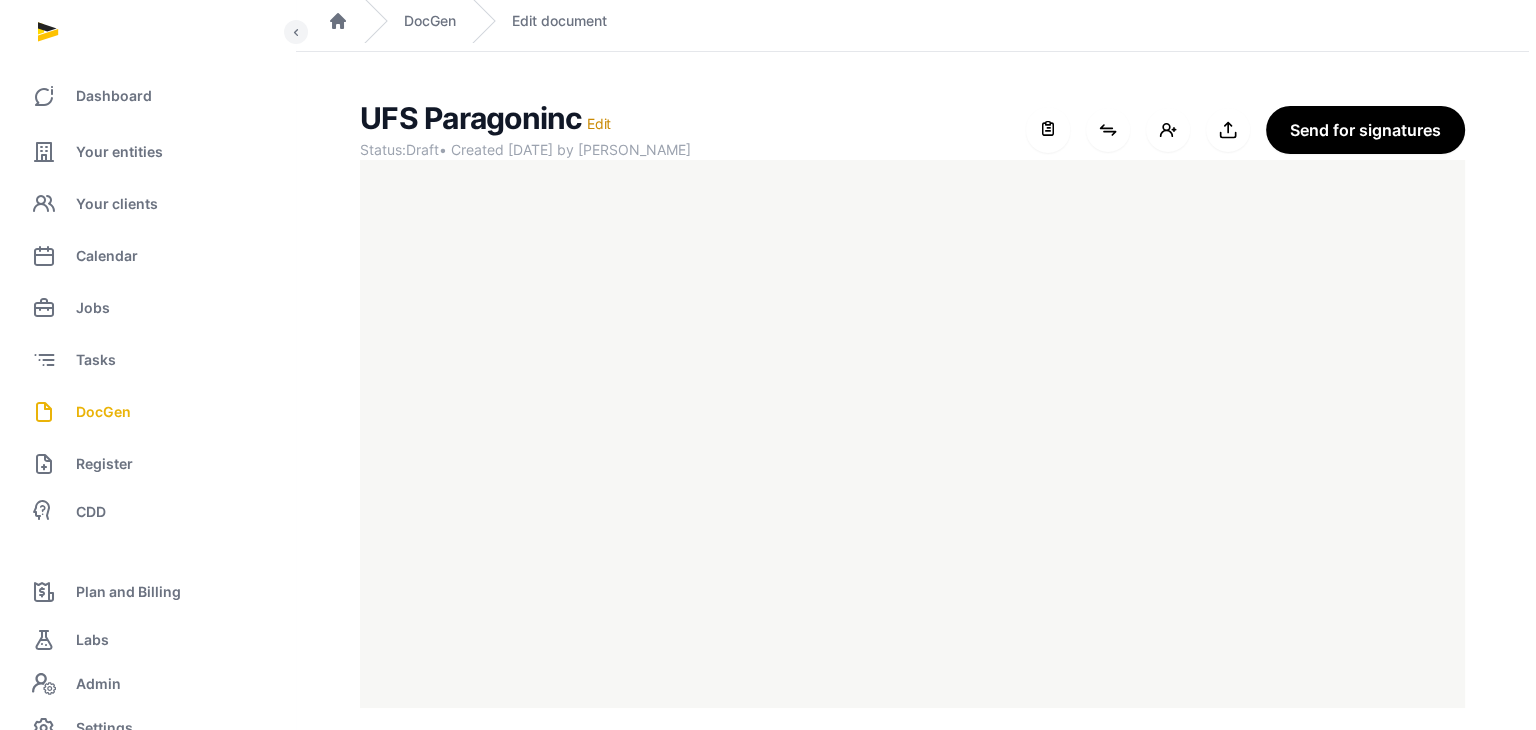 scroll, scrollTop: 82, scrollLeft: 0, axis: vertical 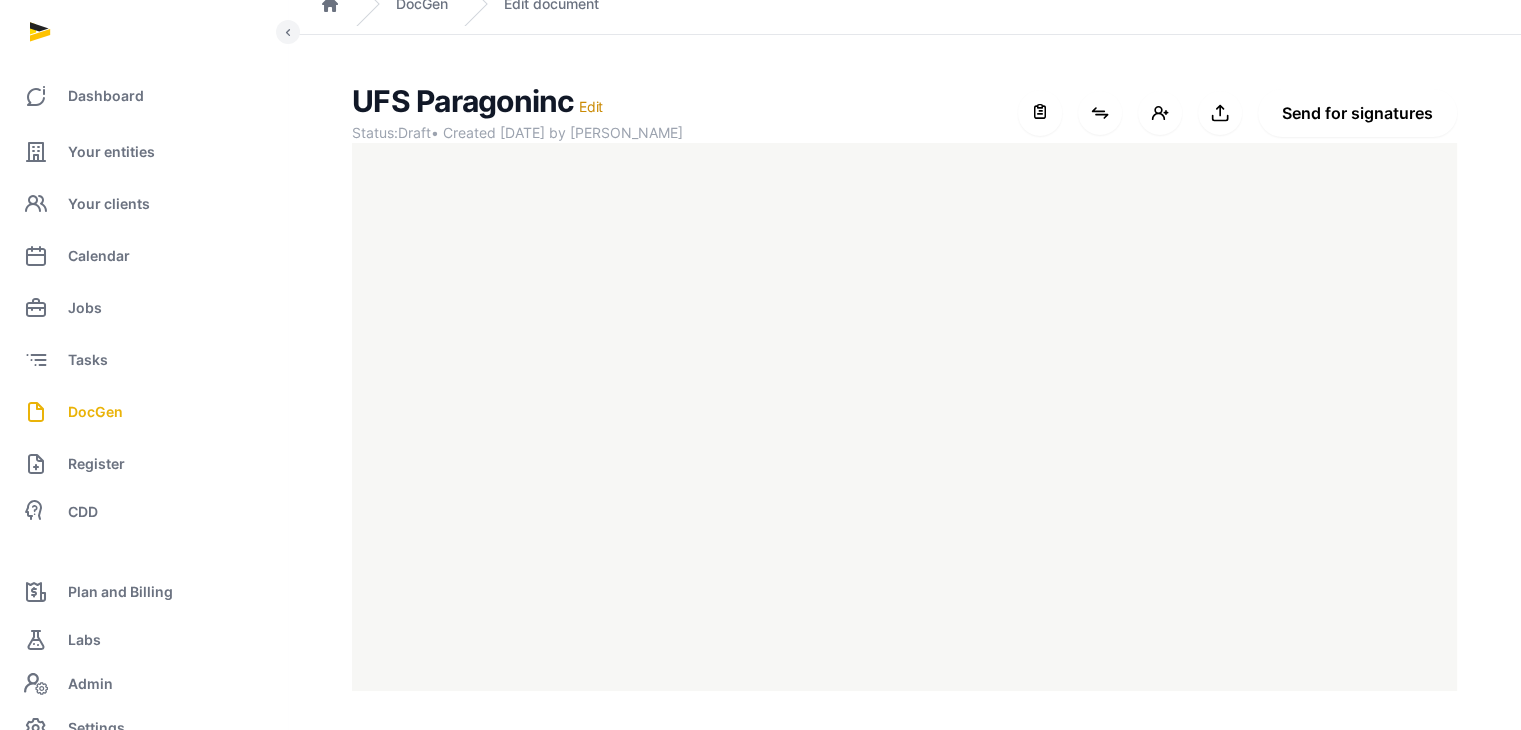 click on "Send for signatures" at bounding box center (1357, 113) 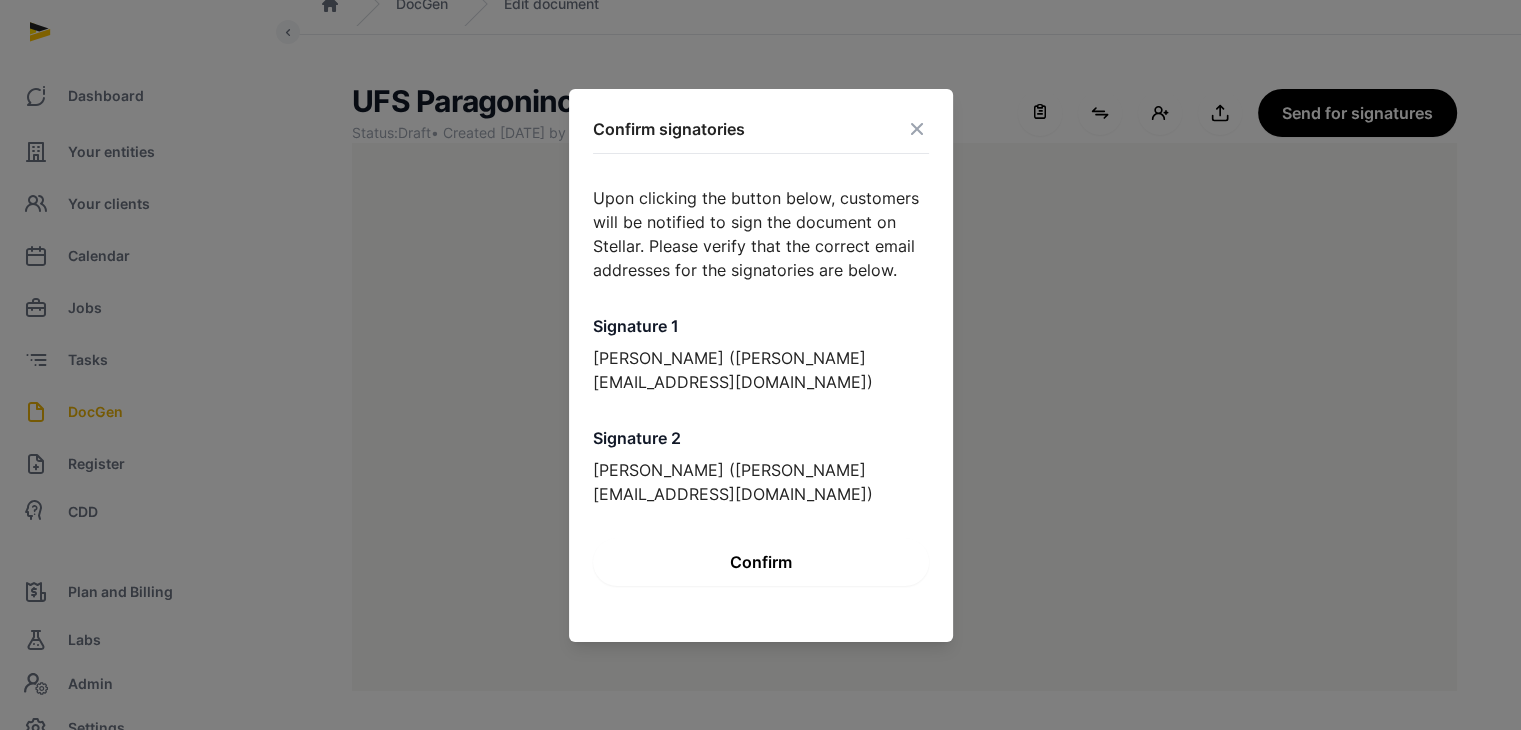 click on "Confirm" at bounding box center (761, 562) 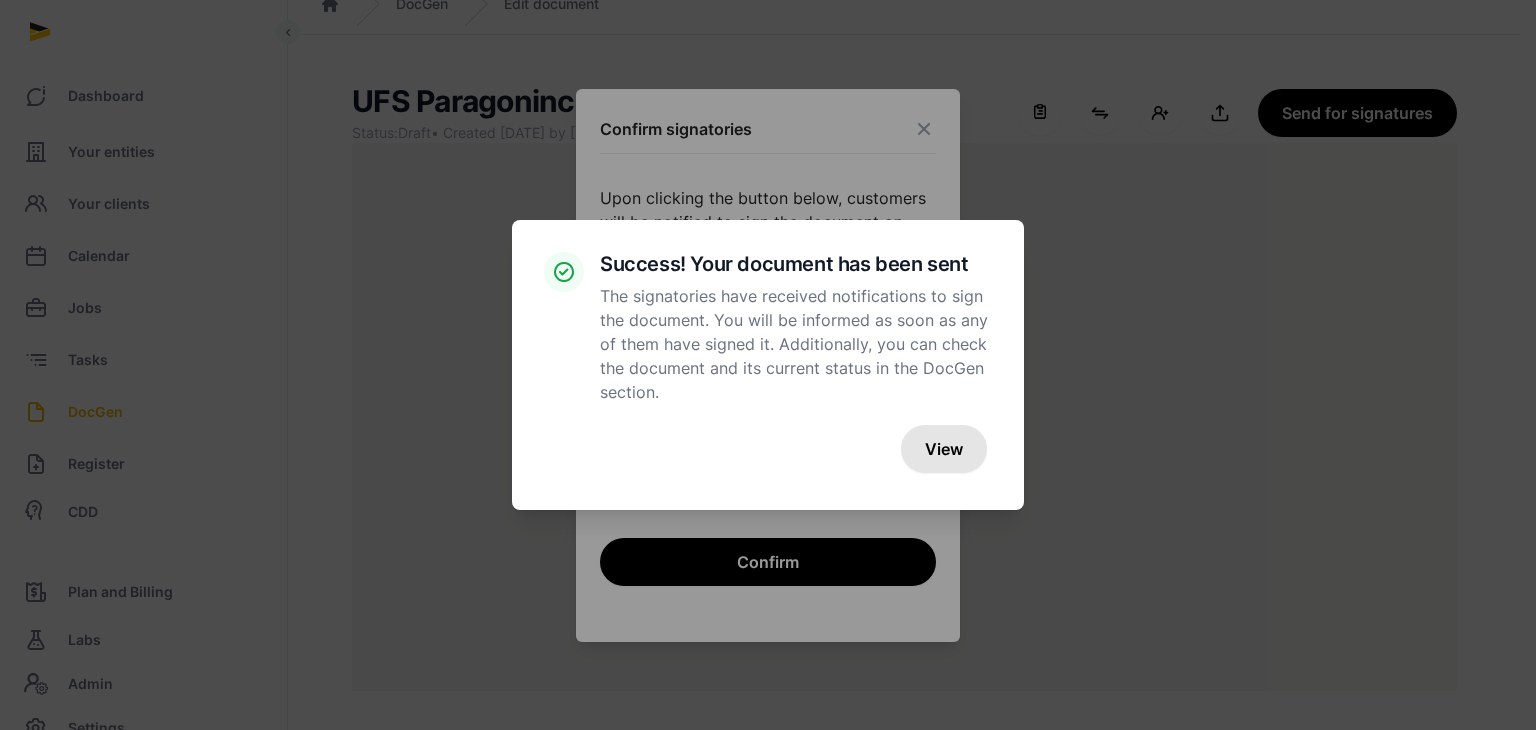 click on "View" at bounding box center [944, 449] 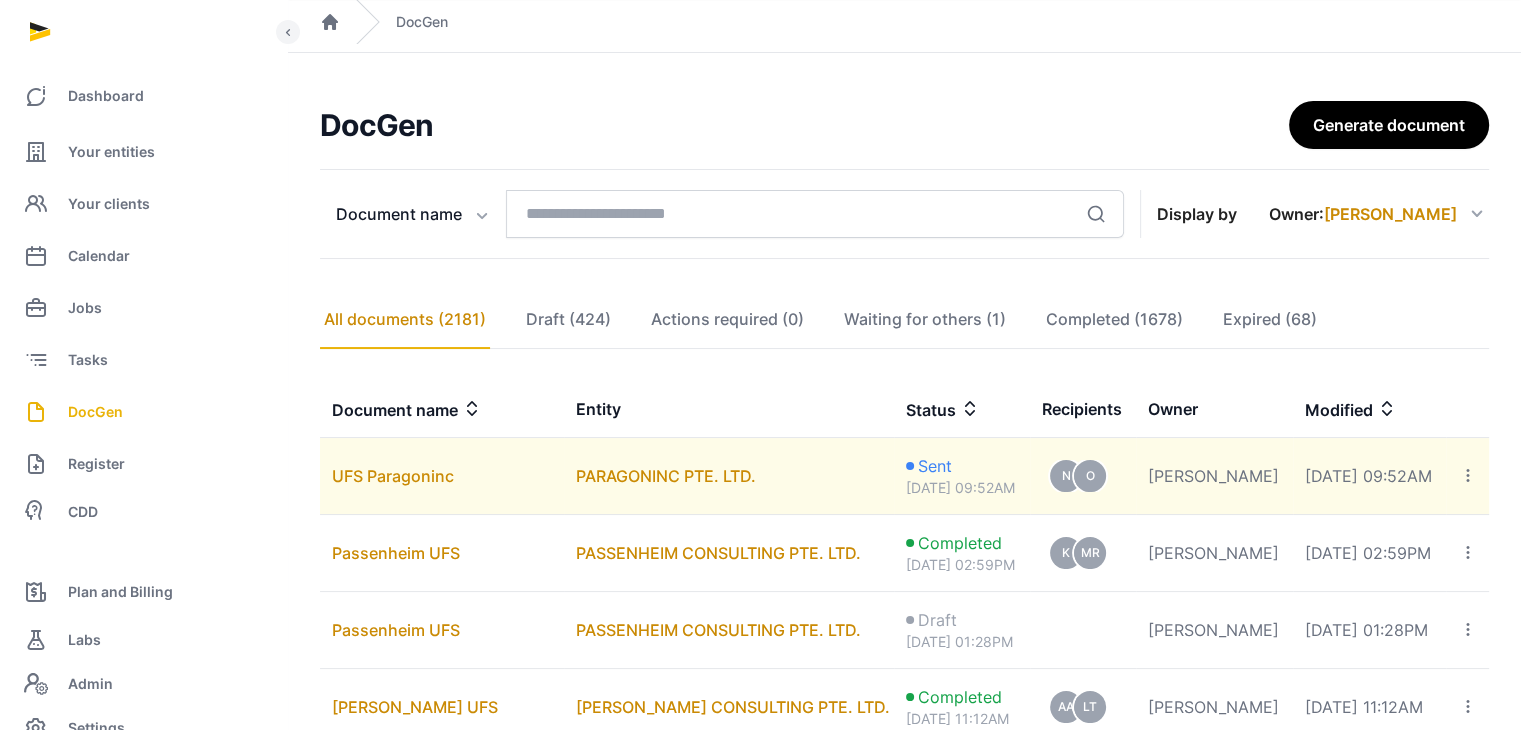 scroll, scrollTop: 164, scrollLeft: 0, axis: vertical 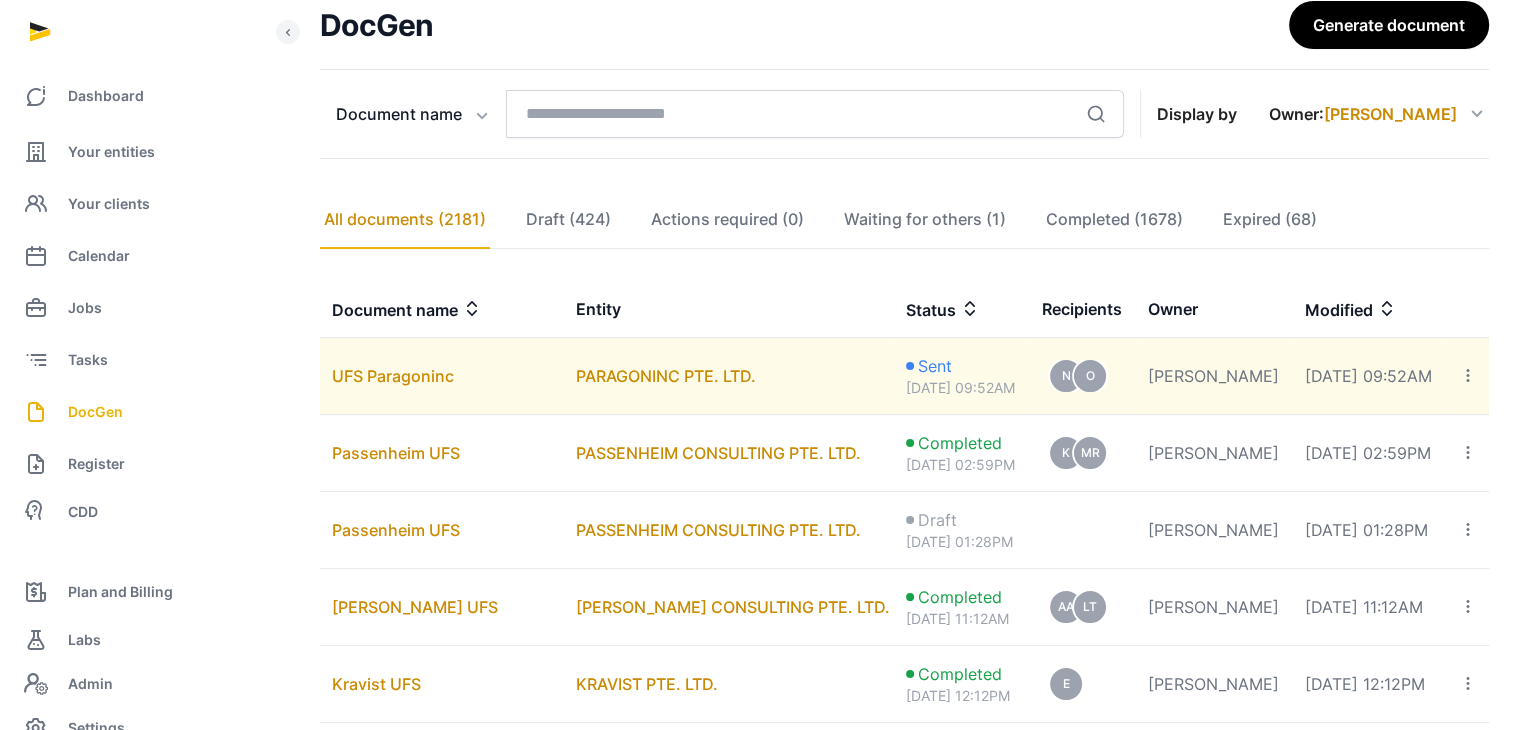 click 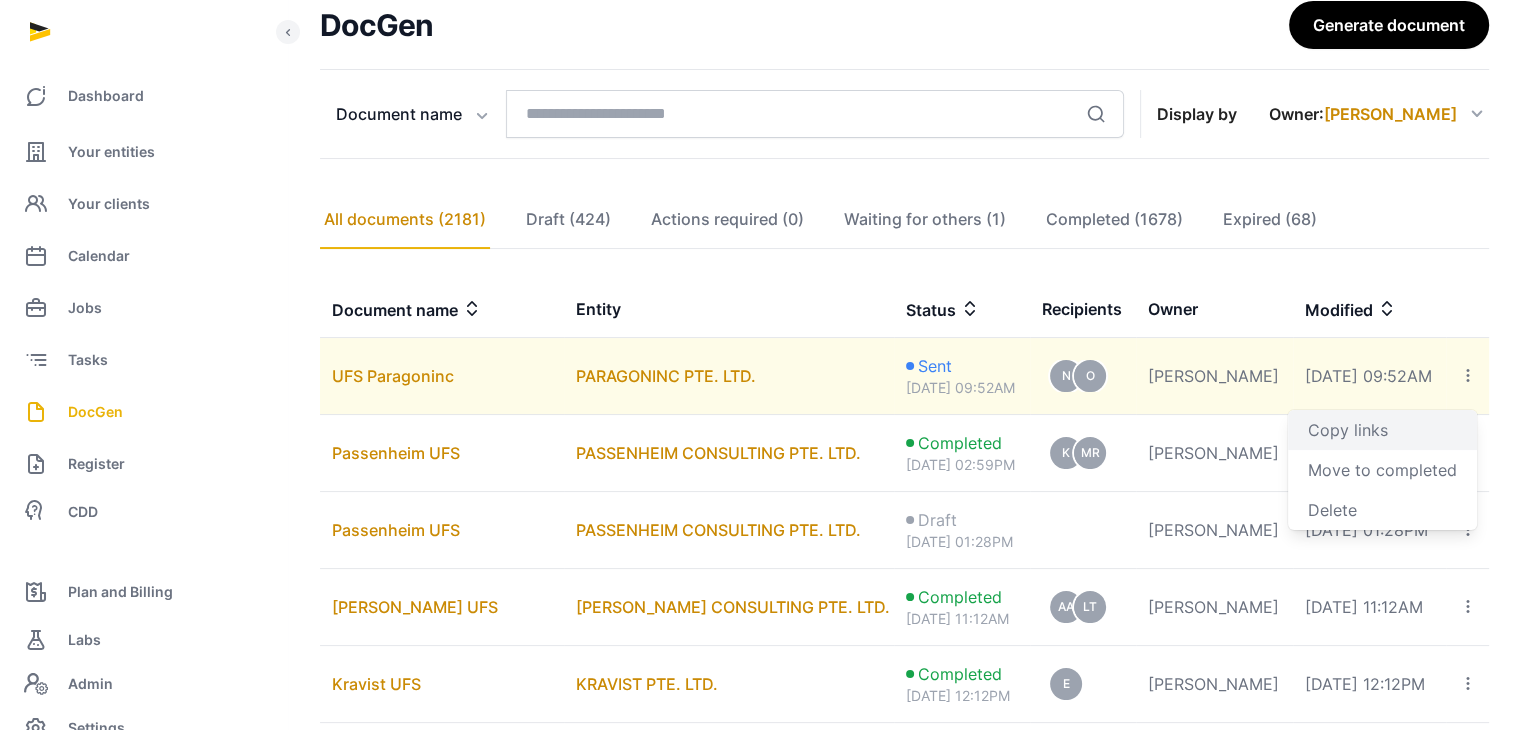 click on "Copy links" at bounding box center [1382, 430] 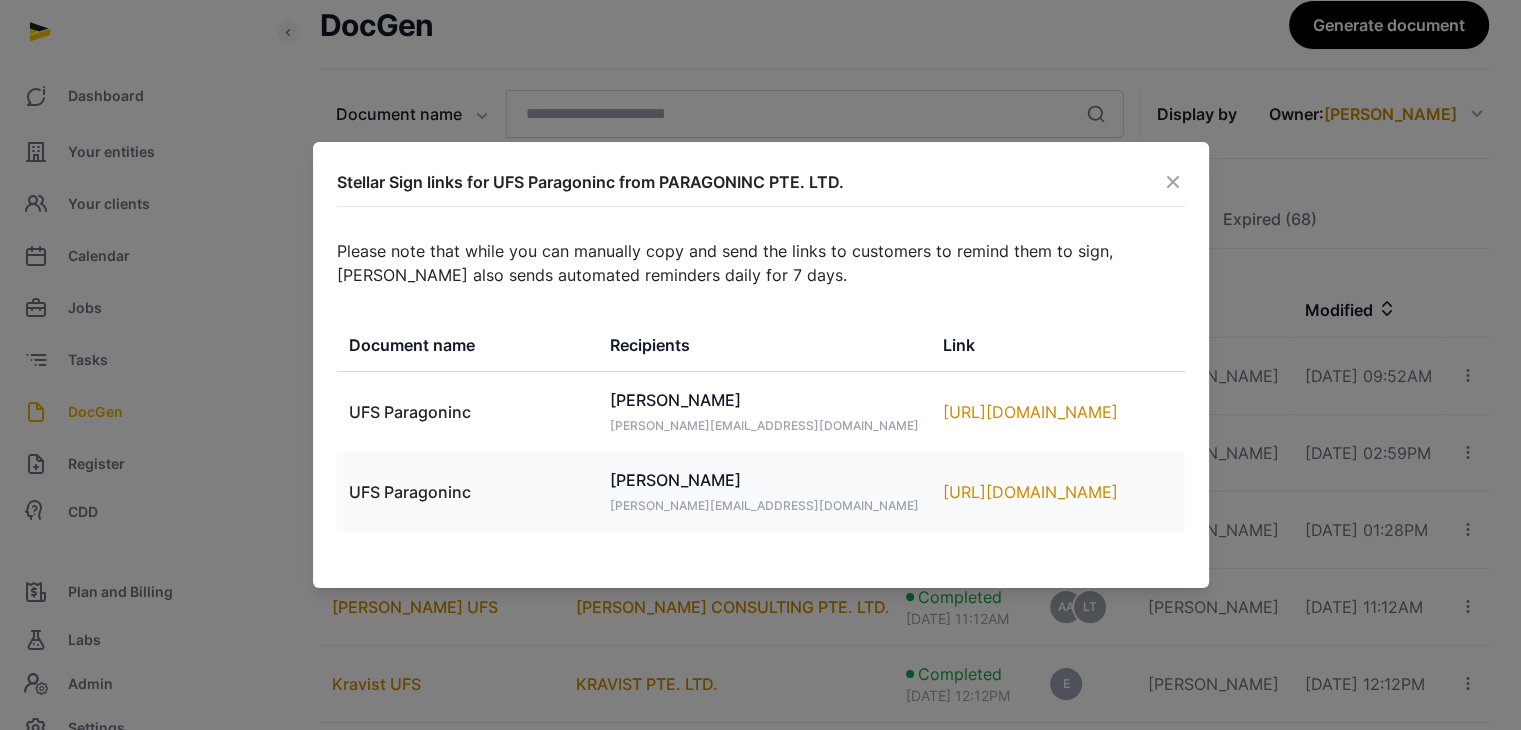 click at bounding box center (1173, 182) 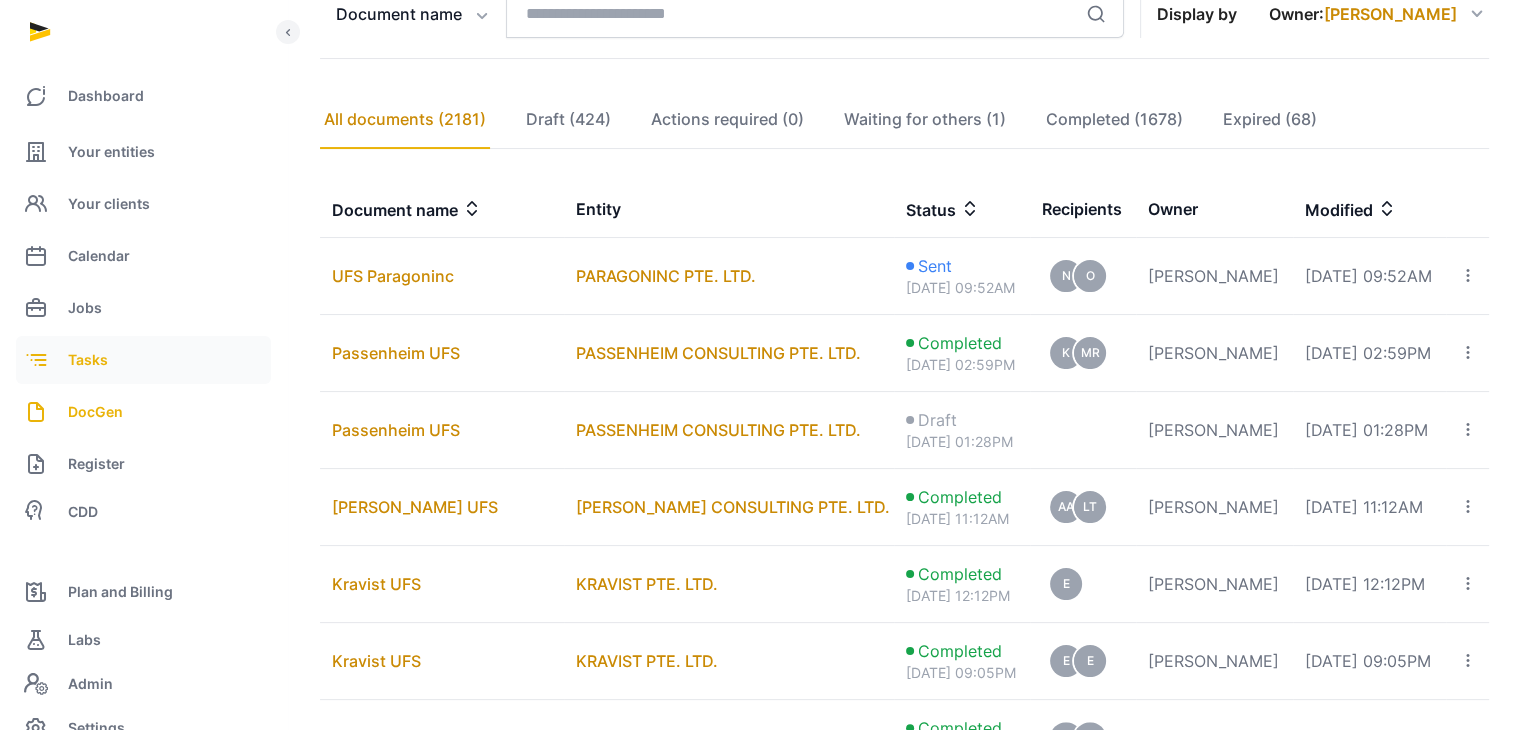 scroll, scrollTop: 64, scrollLeft: 0, axis: vertical 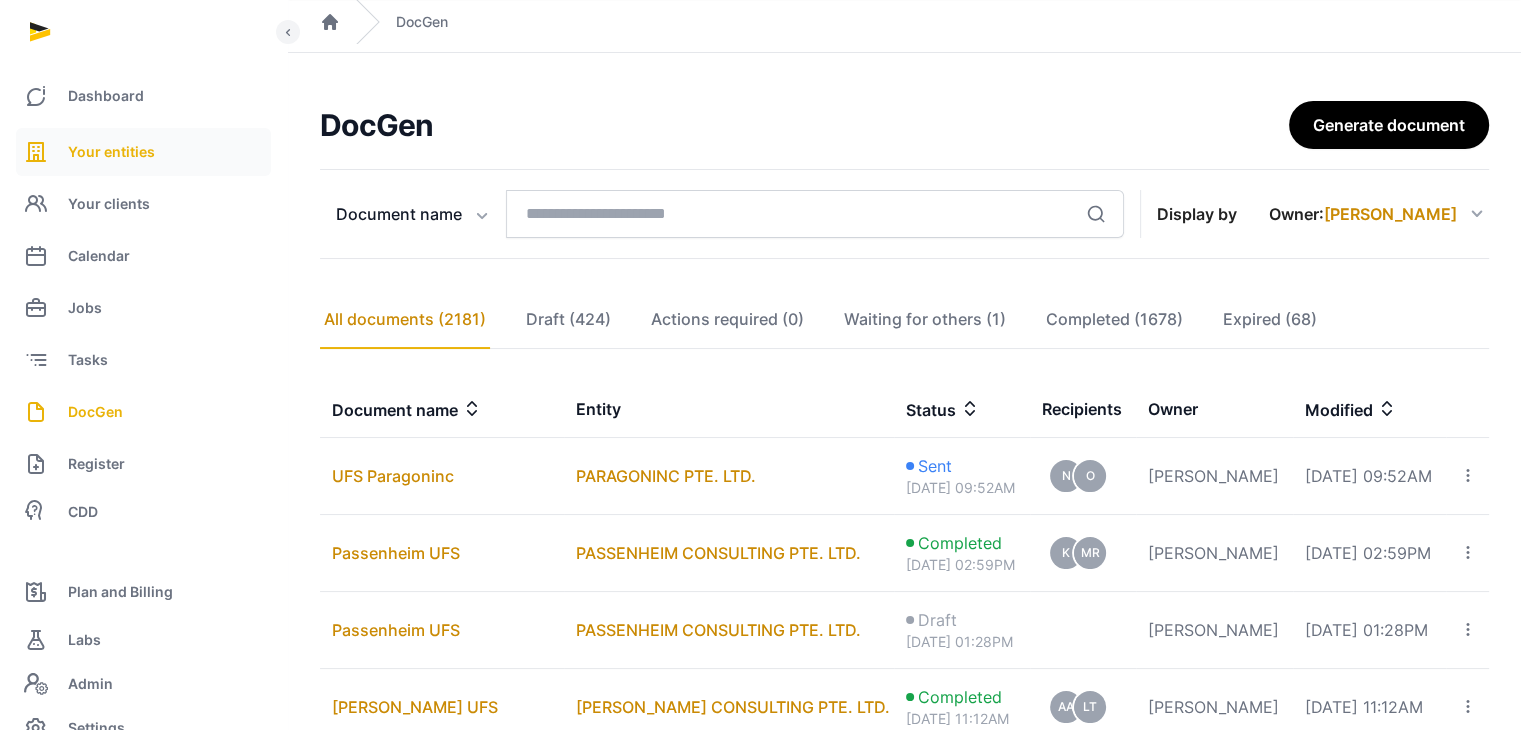 click on "Your entities" at bounding box center [111, 152] 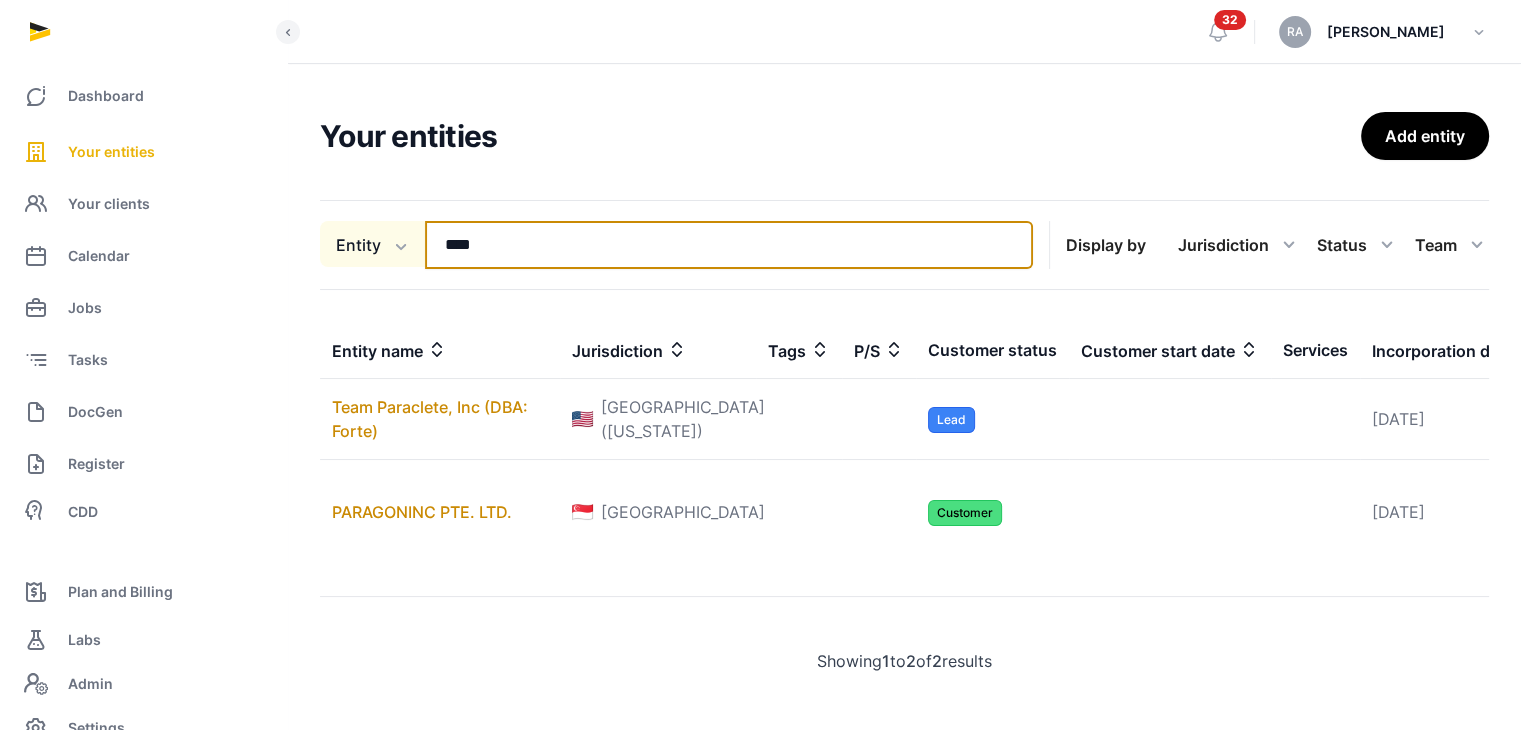 drag, startPoint x: 505, startPoint y: 249, endPoint x: 344, endPoint y: 253, distance: 161.04968 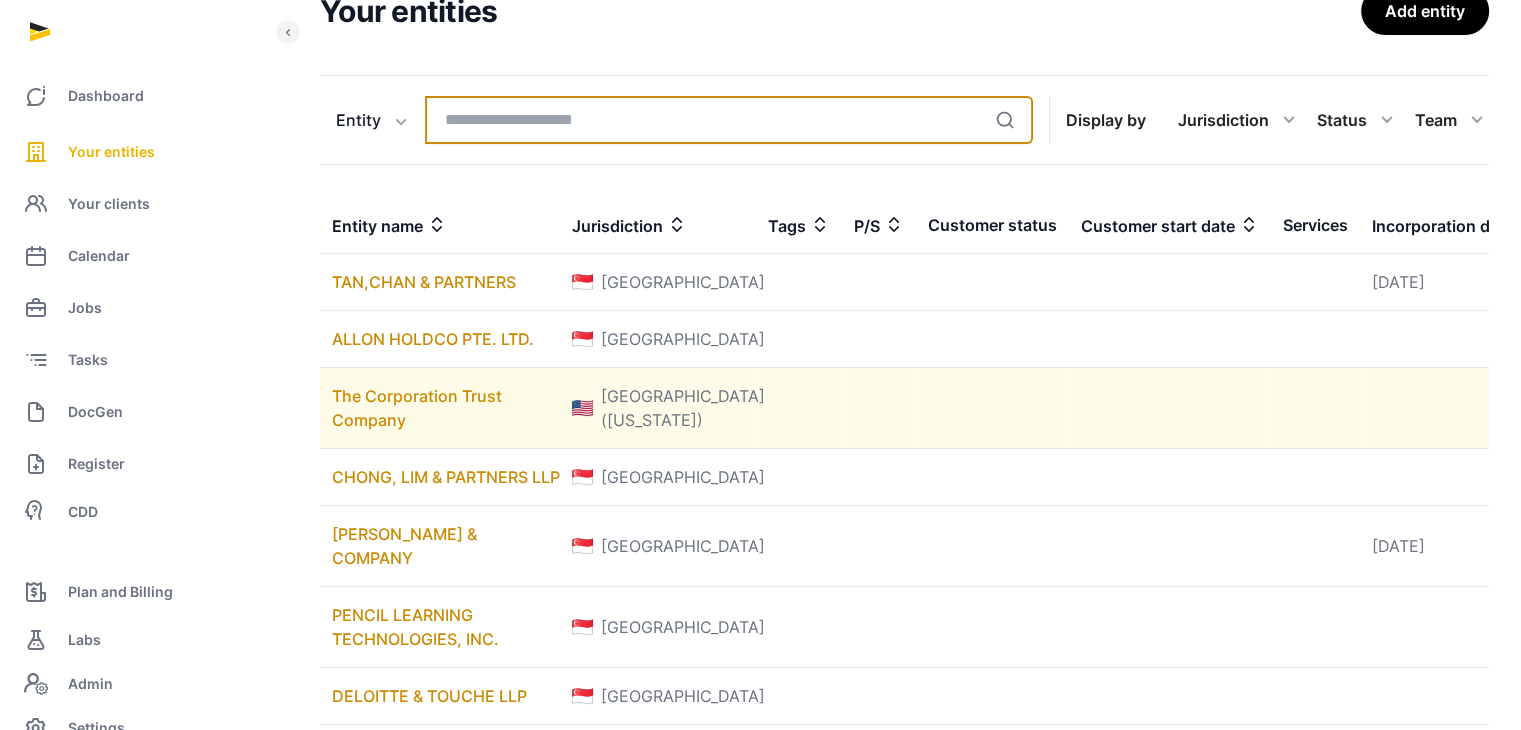 scroll, scrollTop: 0, scrollLeft: 0, axis: both 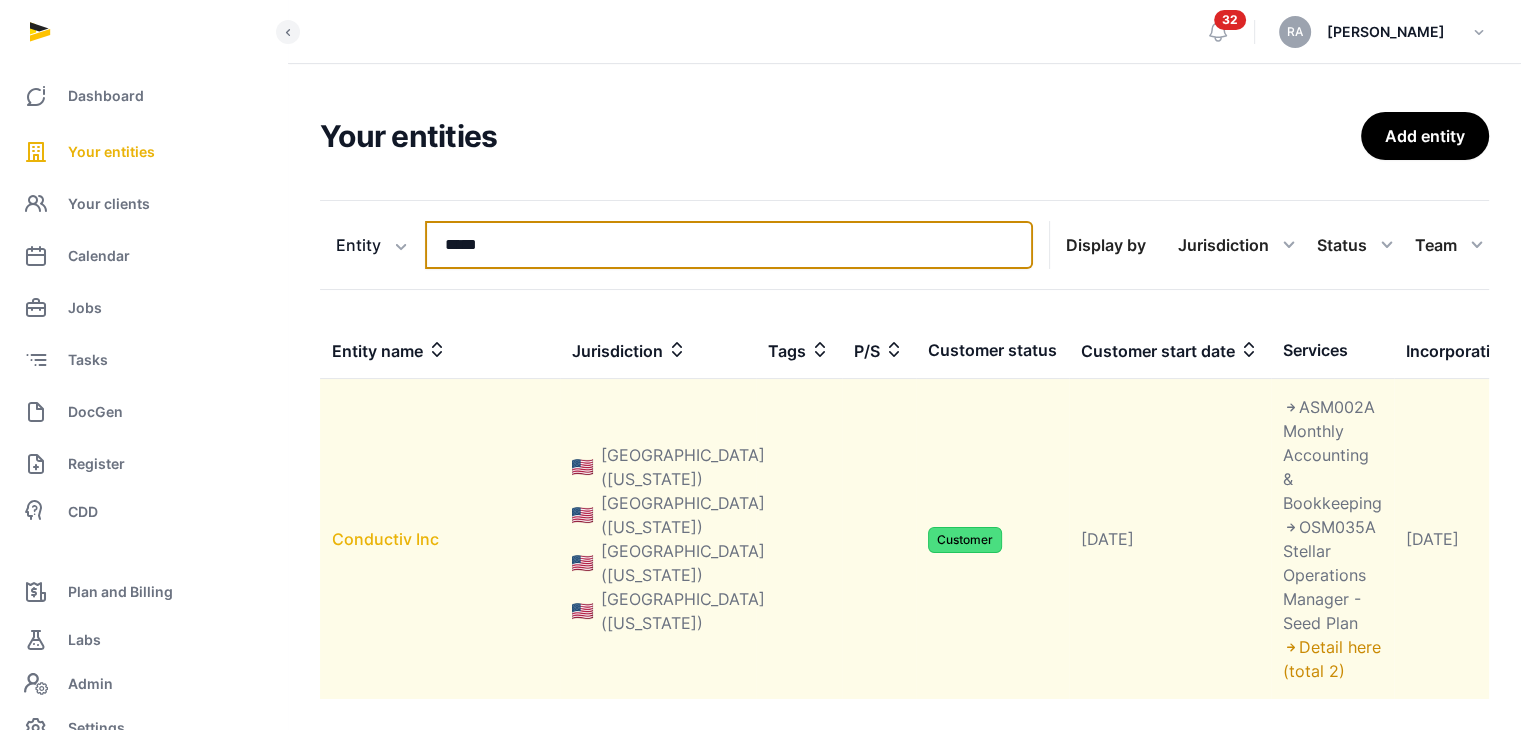 type on "*****" 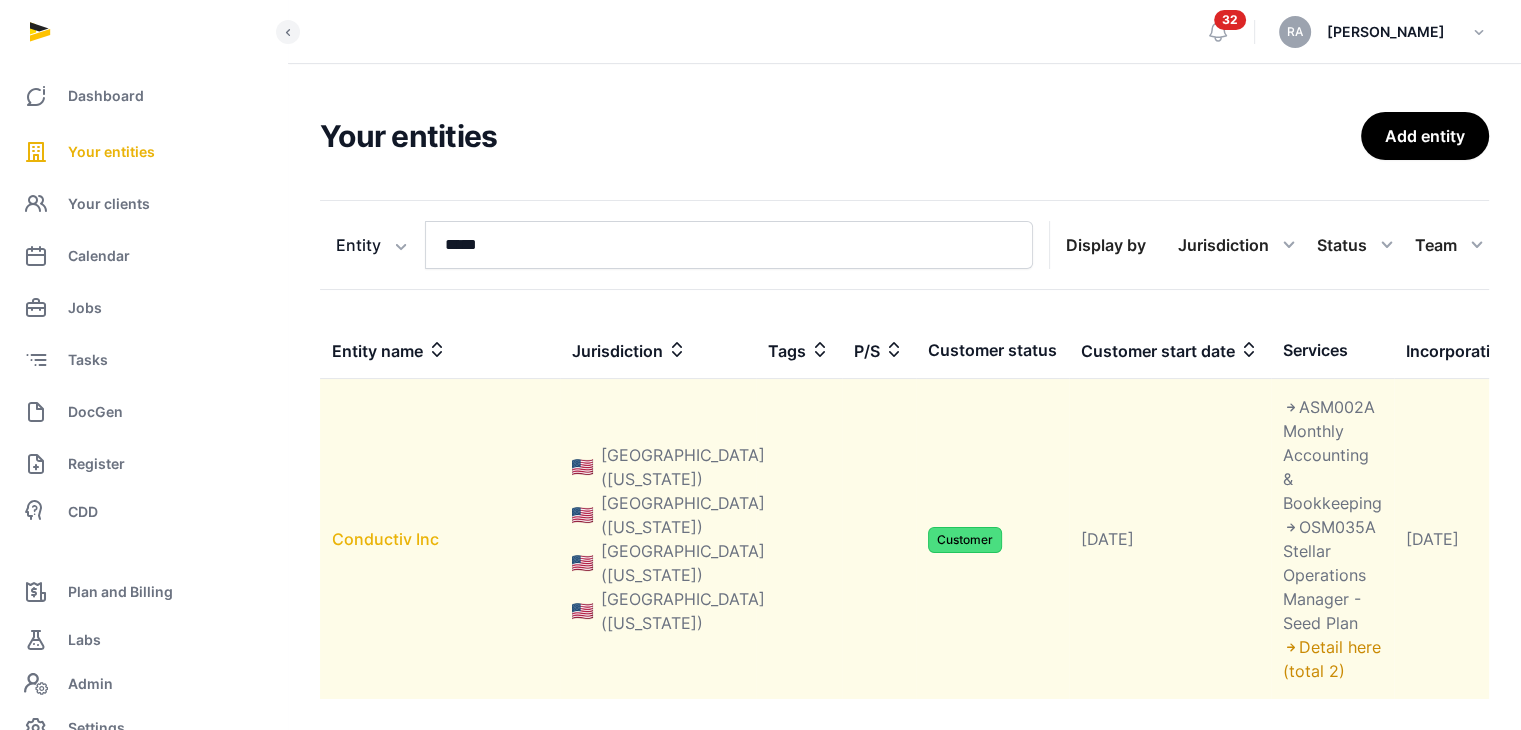 click on "Conductiv Inc" at bounding box center [385, 539] 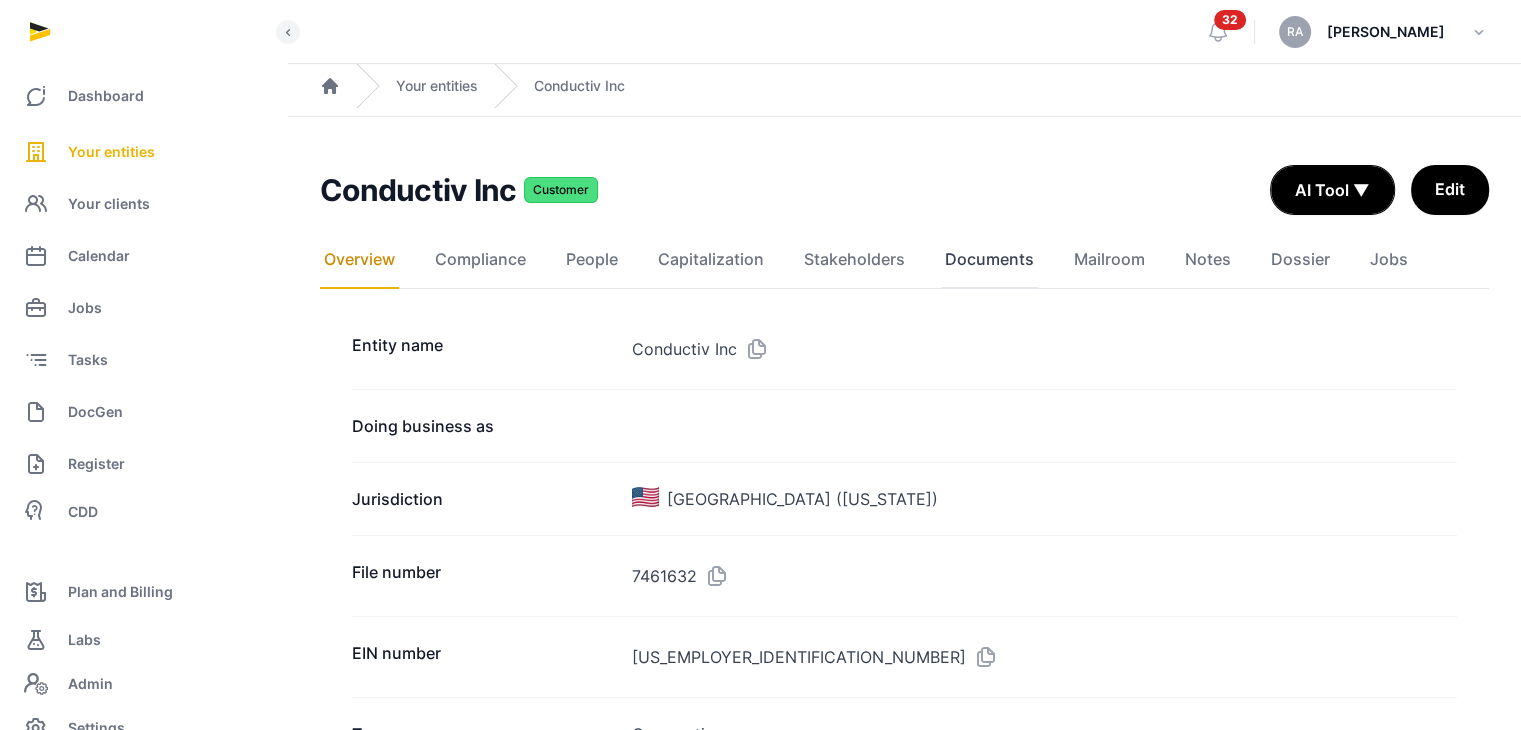 click on "Documents" 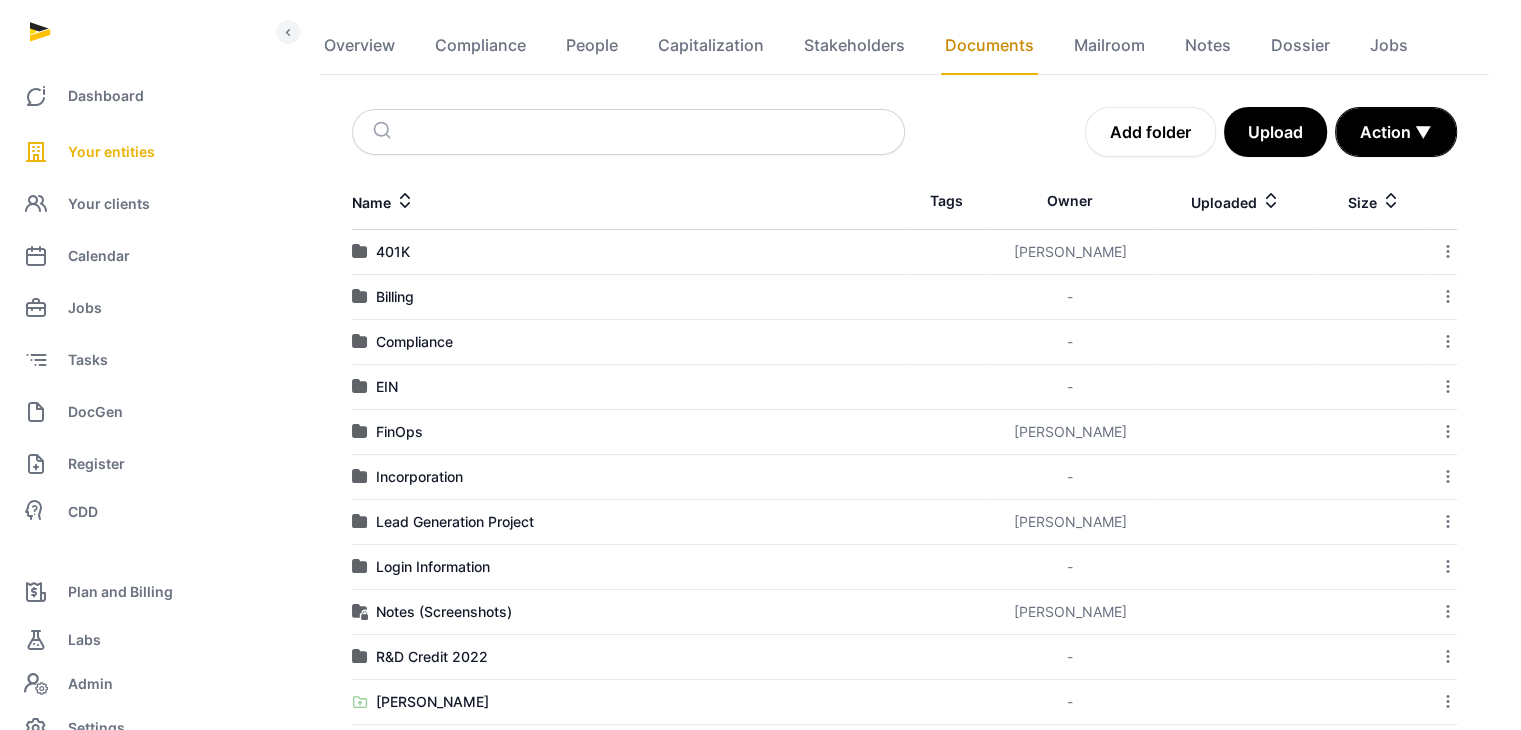 scroll, scrollTop: 276, scrollLeft: 0, axis: vertical 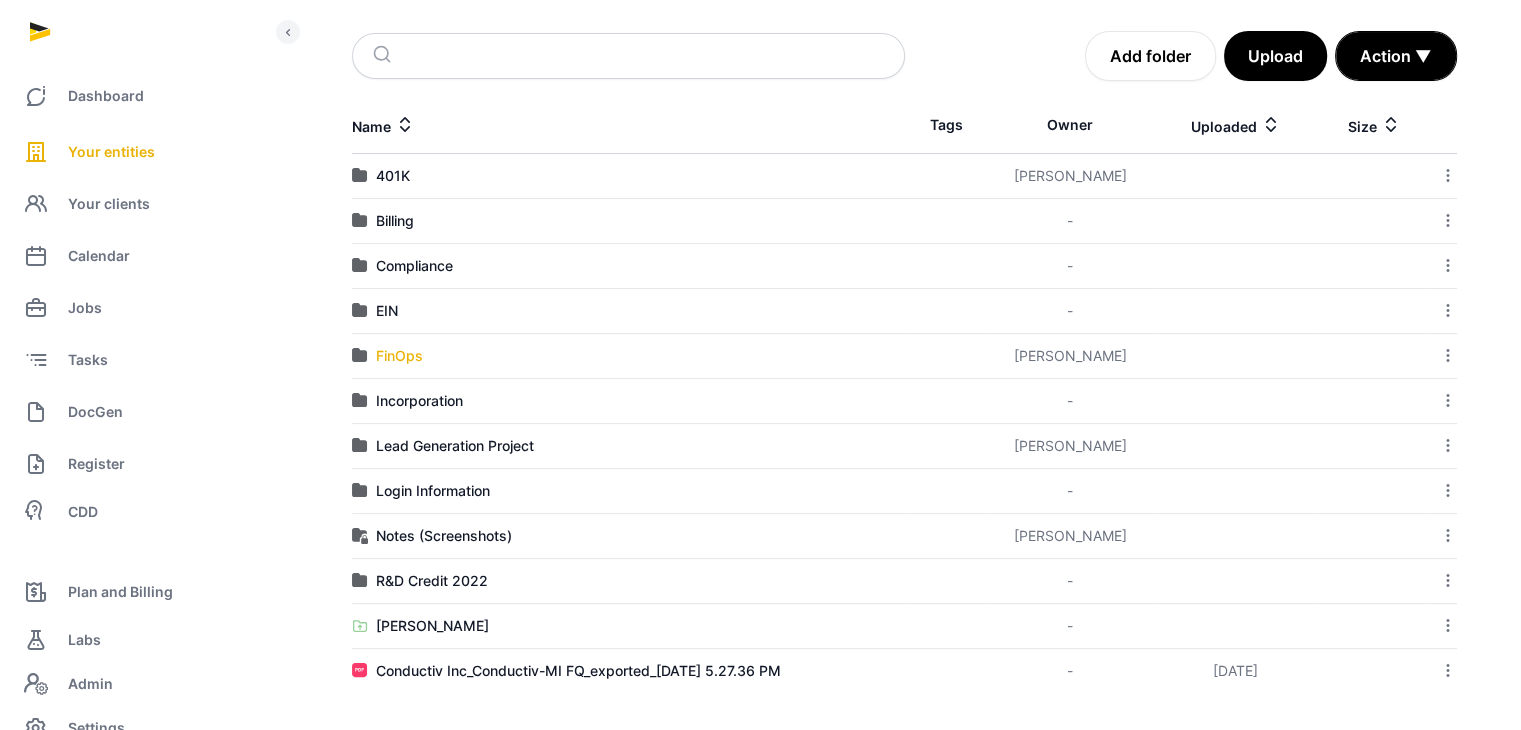 click on "FinOps" at bounding box center [399, 356] 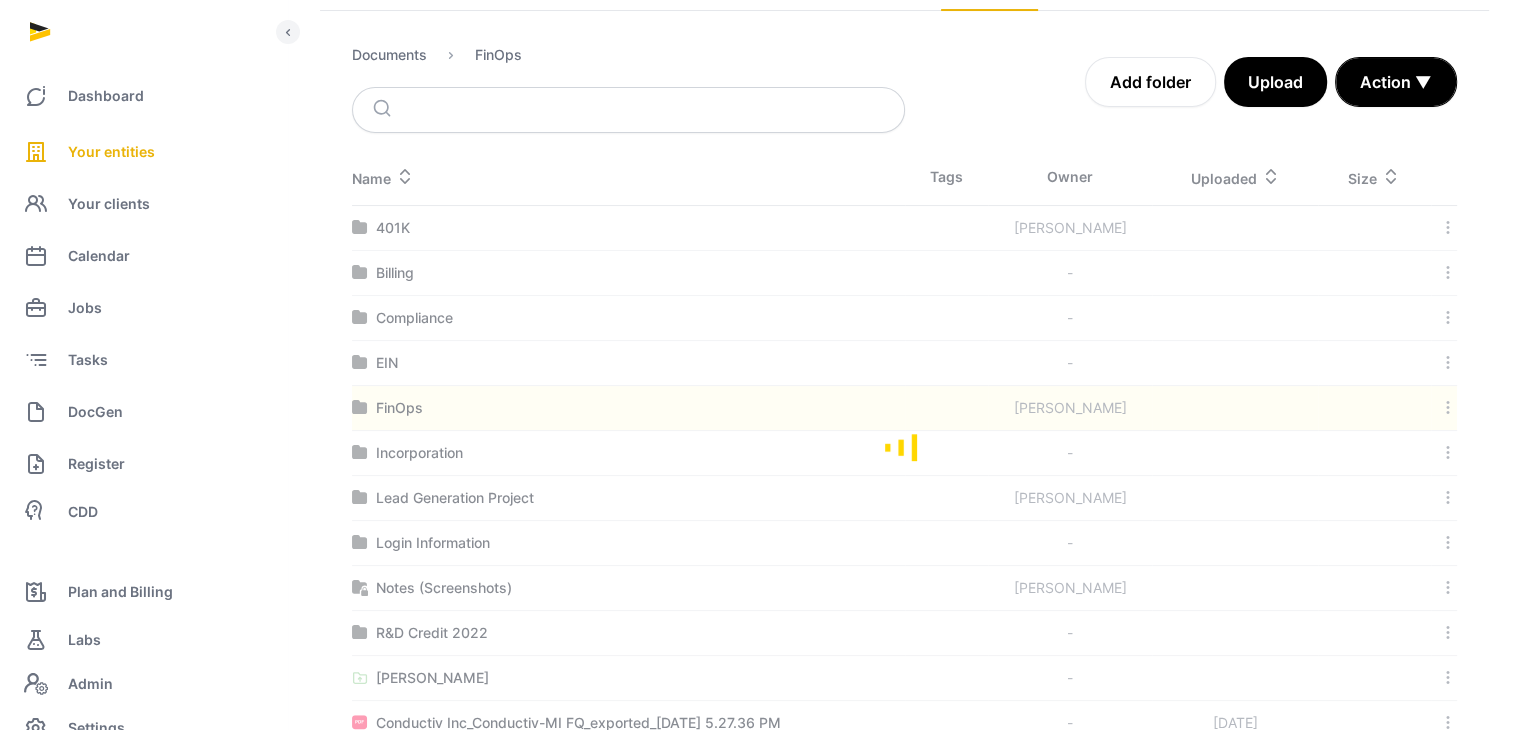 scroll, scrollTop: 2, scrollLeft: 0, axis: vertical 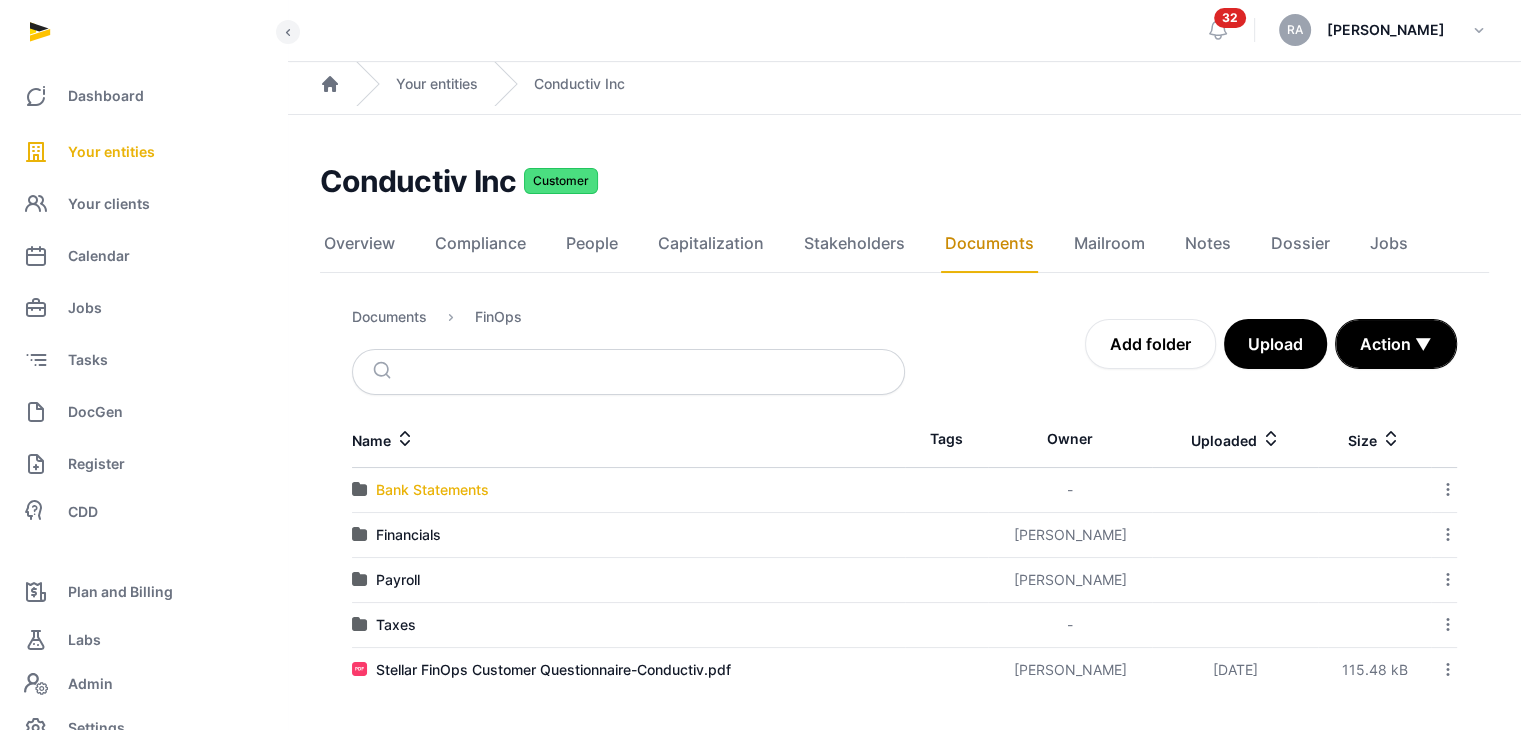 click on "Bank Statements" at bounding box center (432, 490) 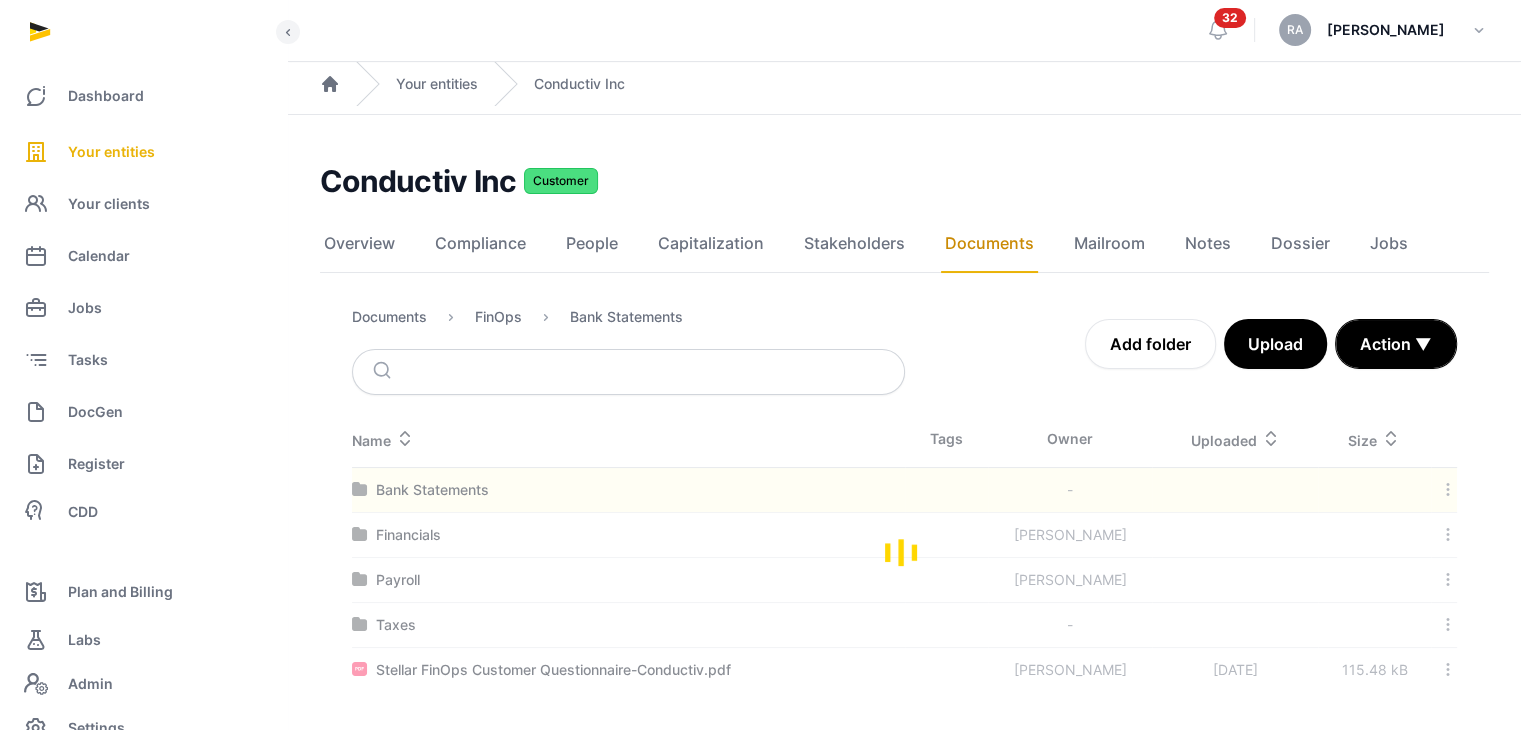 scroll, scrollTop: 0, scrollLeft: 0, axis: both 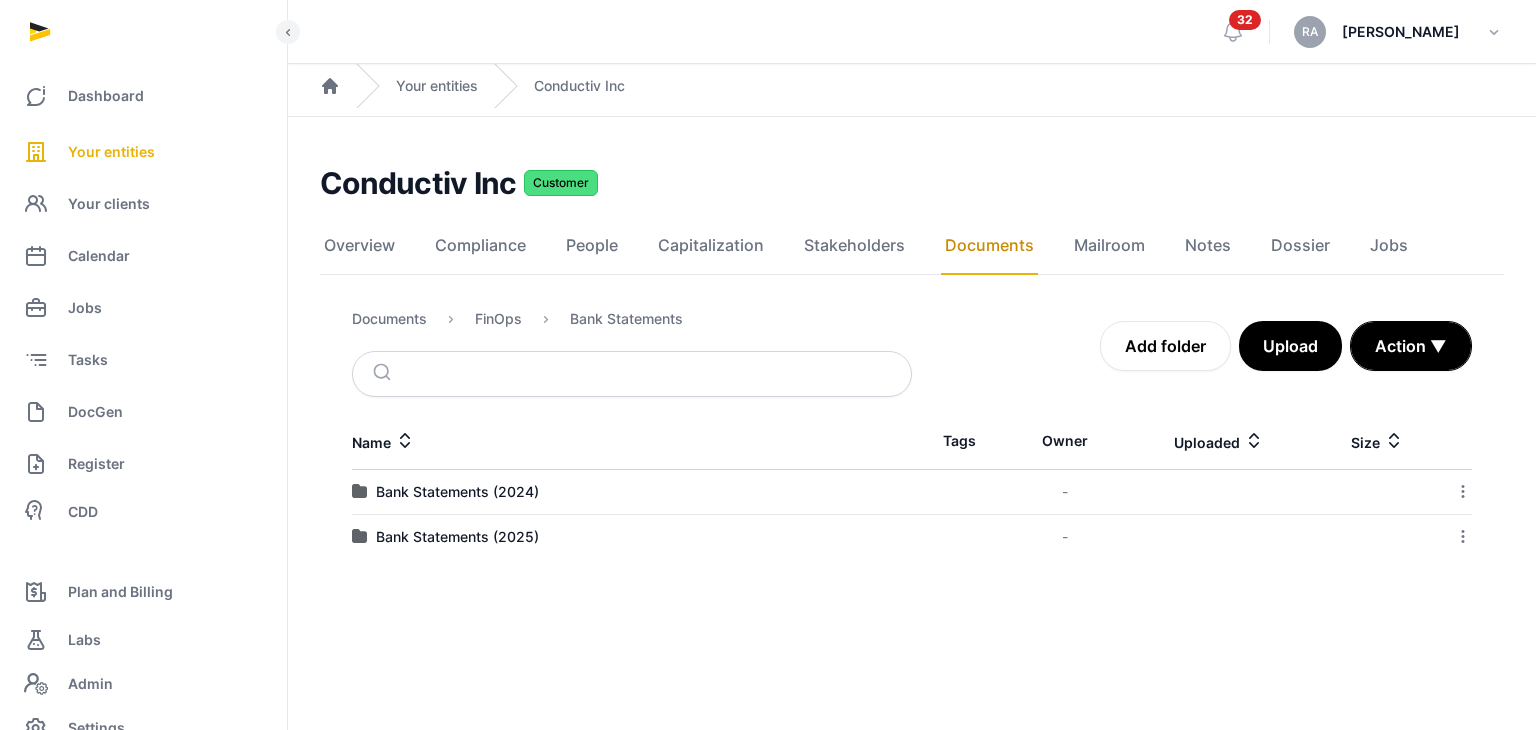 click on "Bank Statements (2025)" at bounding box center [632, 537] 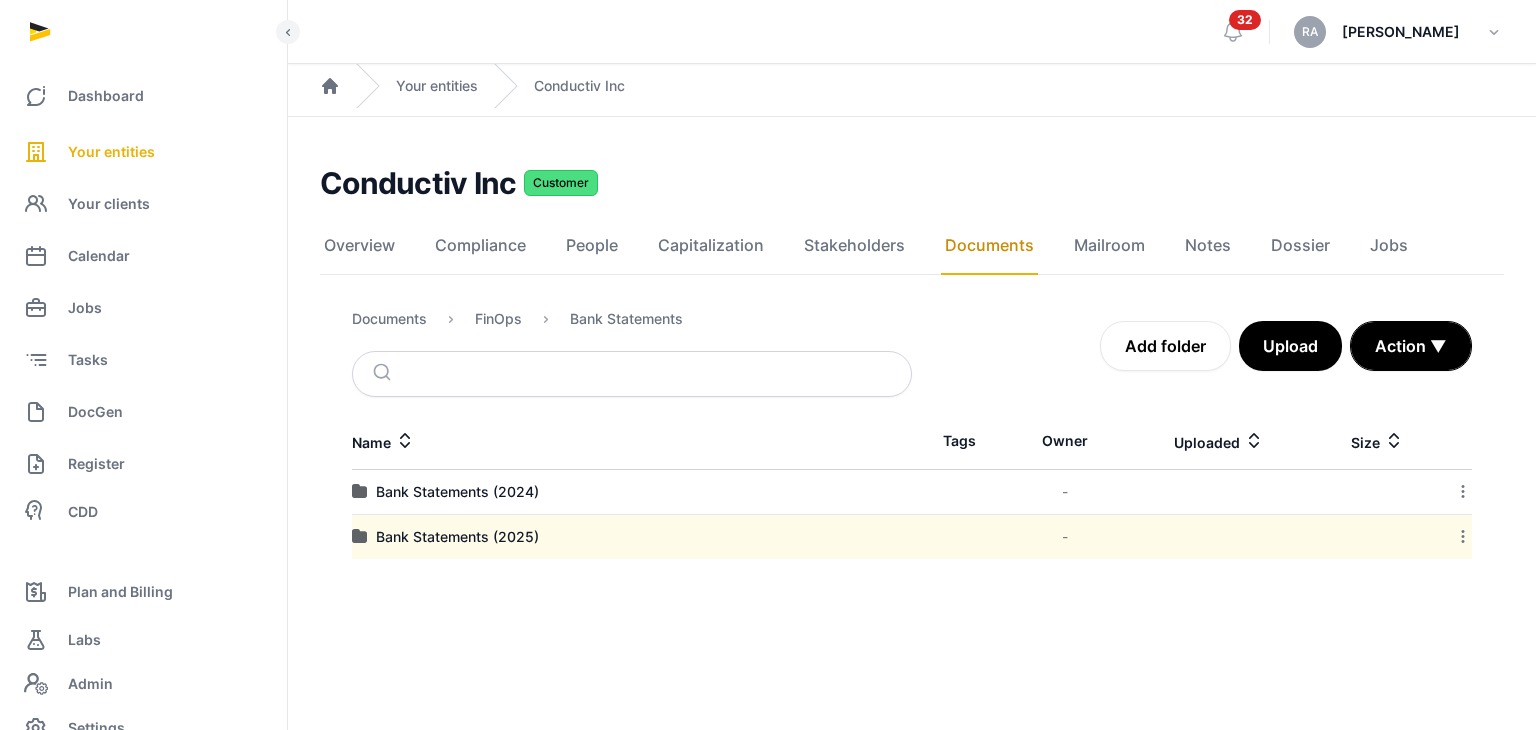 click on "Bank Statements (2025)" at bounding box center [632, 537] 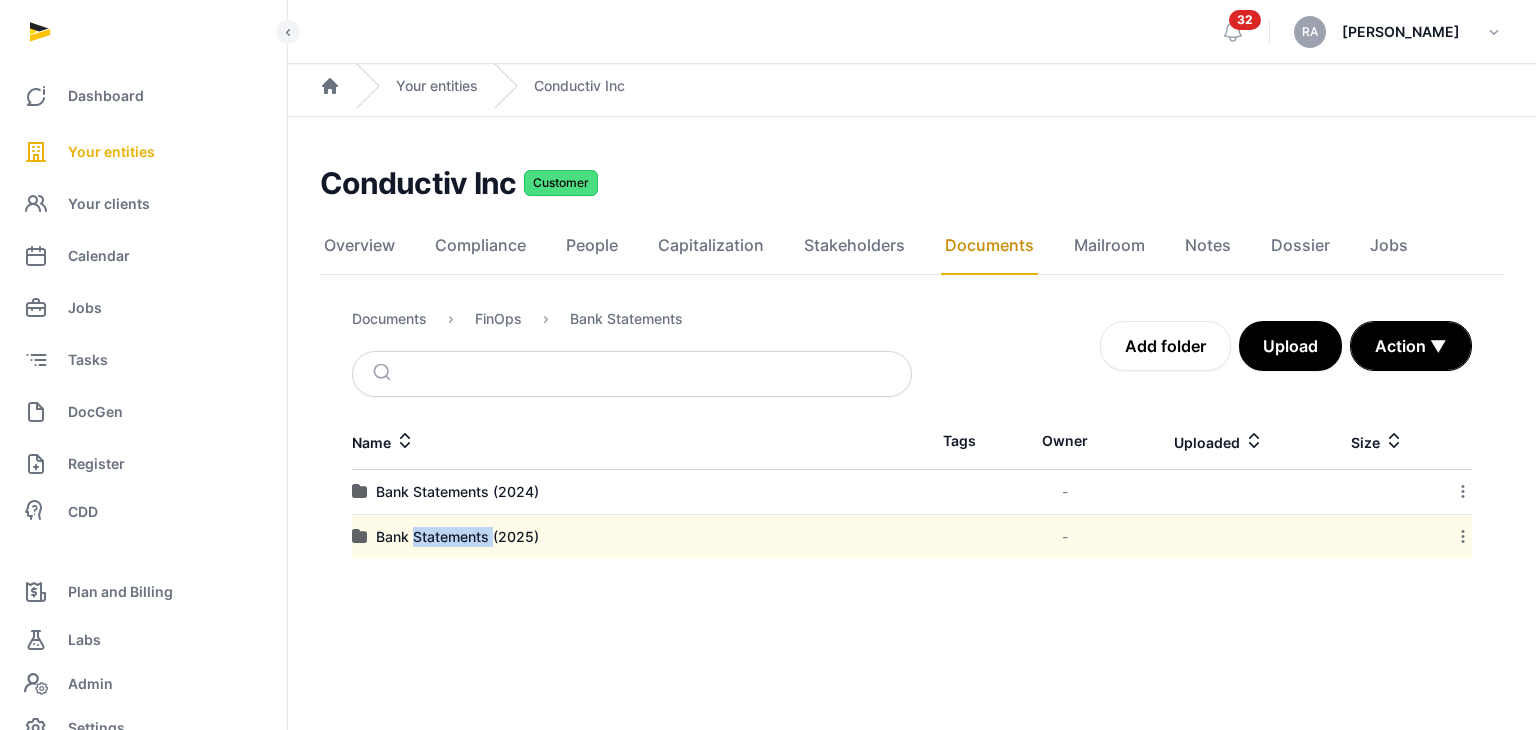click on "Bank Statements (2025)" at bounding box center [632, 537] 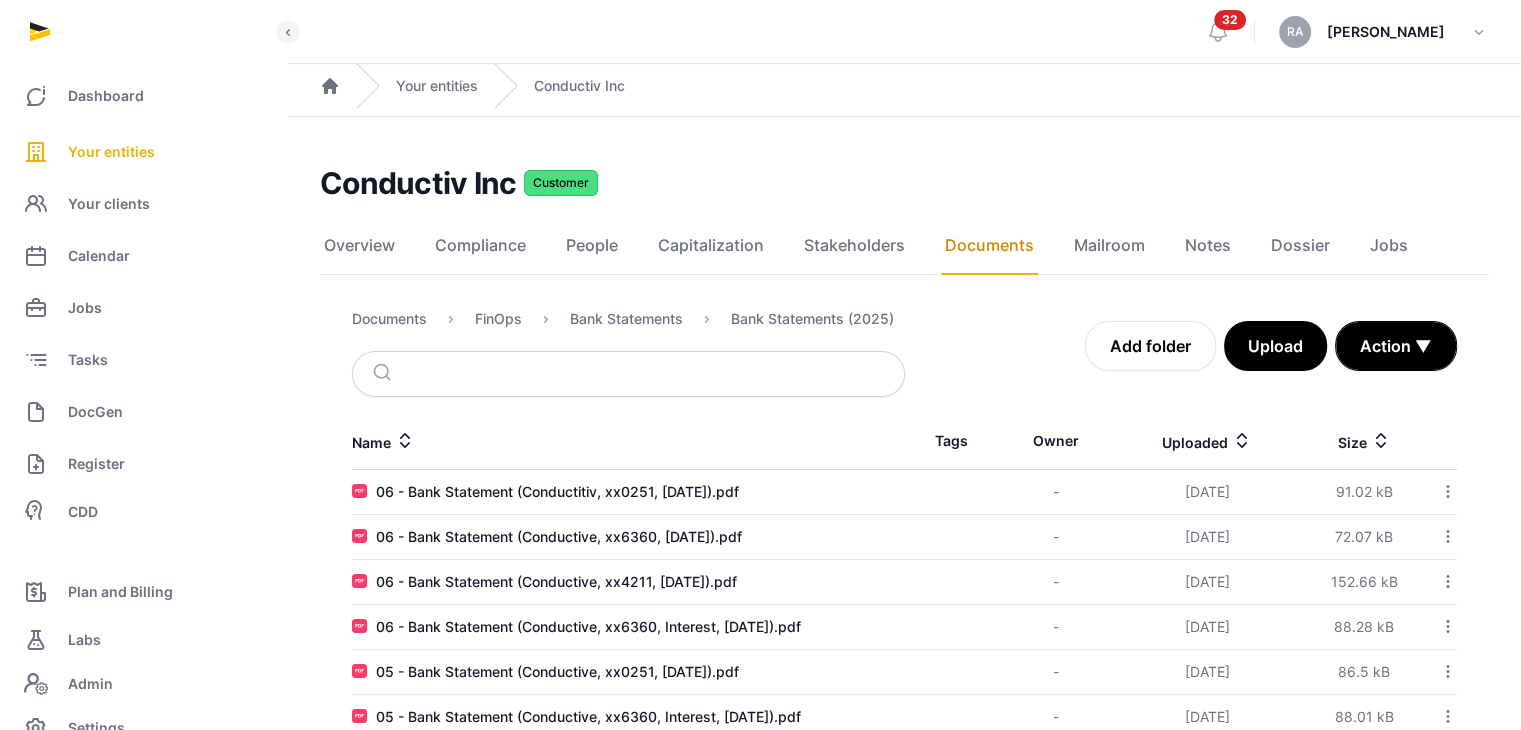 scroll, scrollTop: 100, scrollLeft: 0, axis: vertical 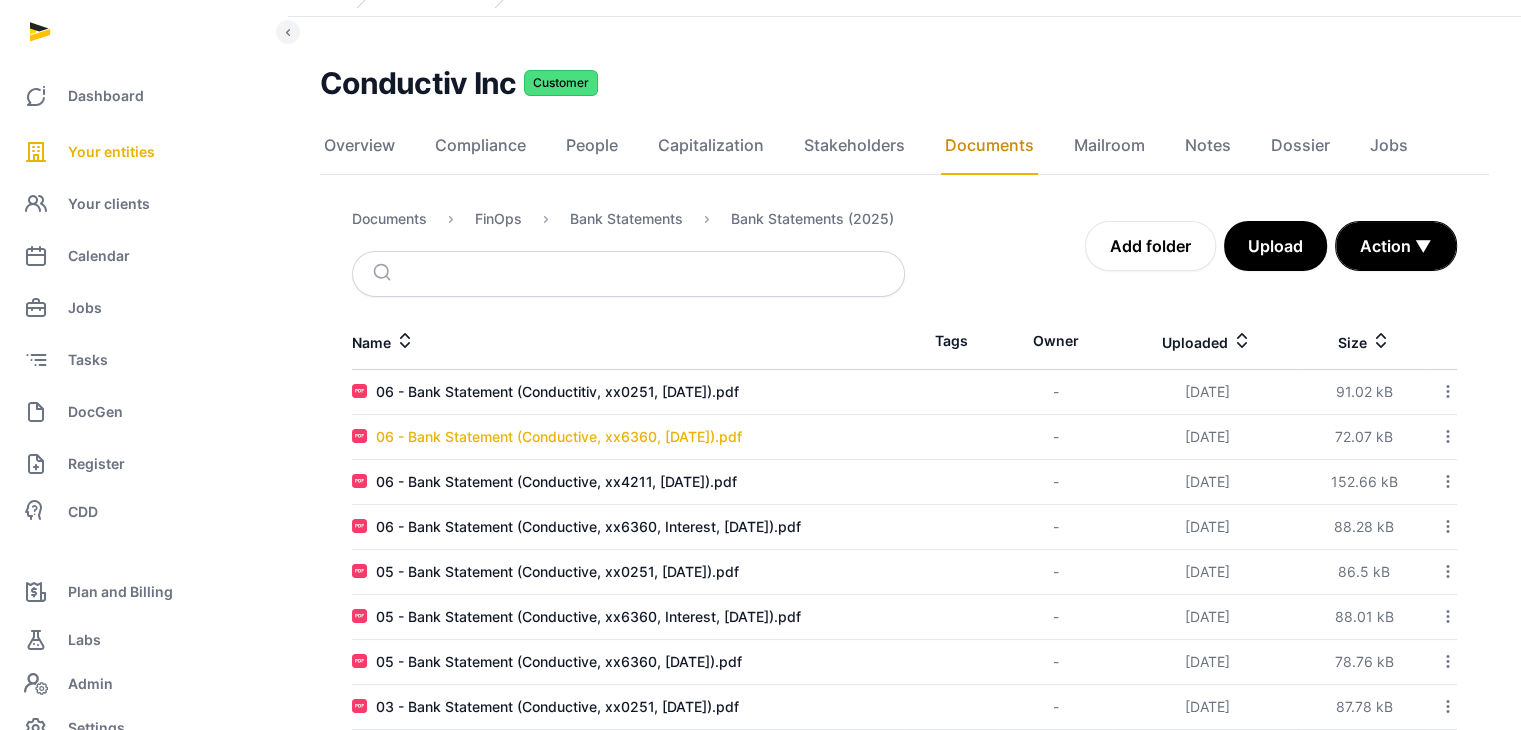 click on "06 - Bank Statement (Conductive, xx6360, [DATE]).pdf" at bounding box center [559, 437] 